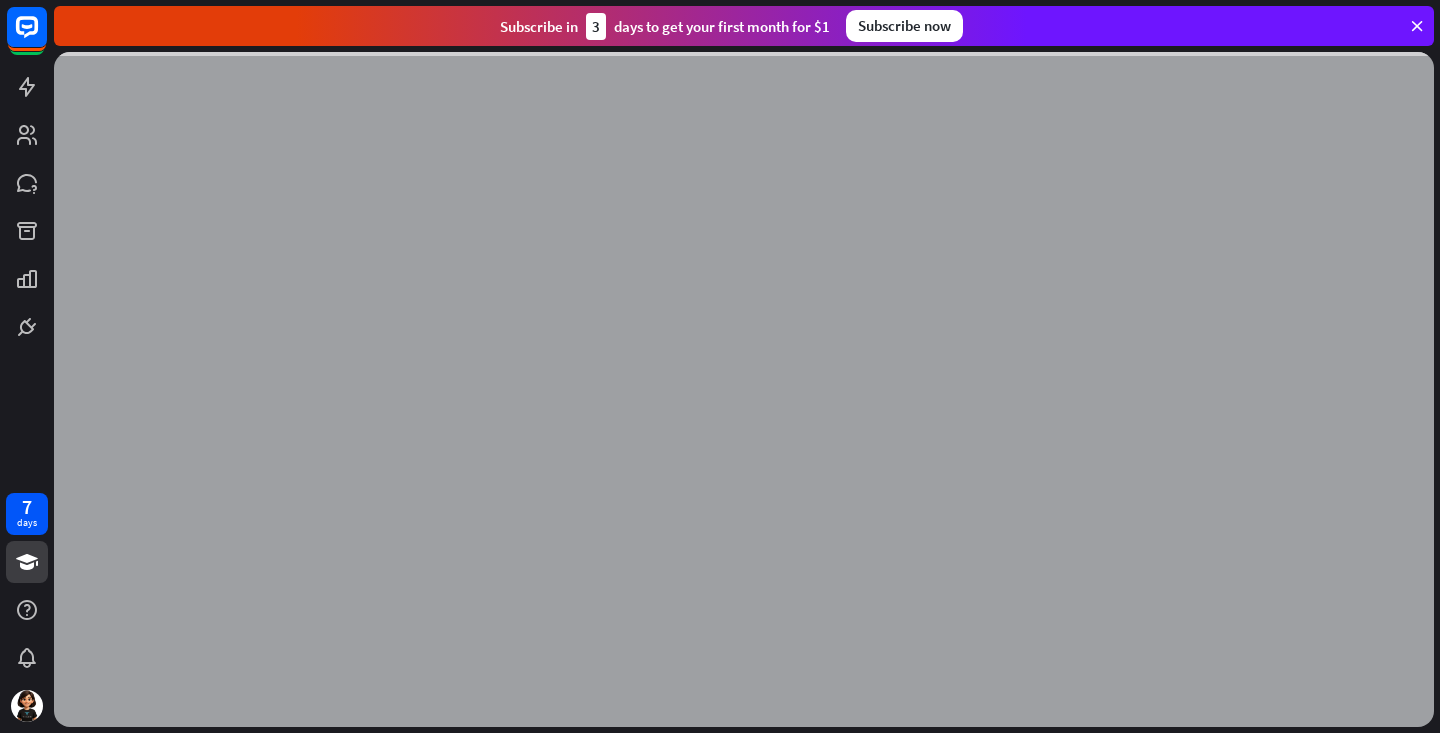 scroll, scrollTop: 0, scrollLeft: 0, axis: both 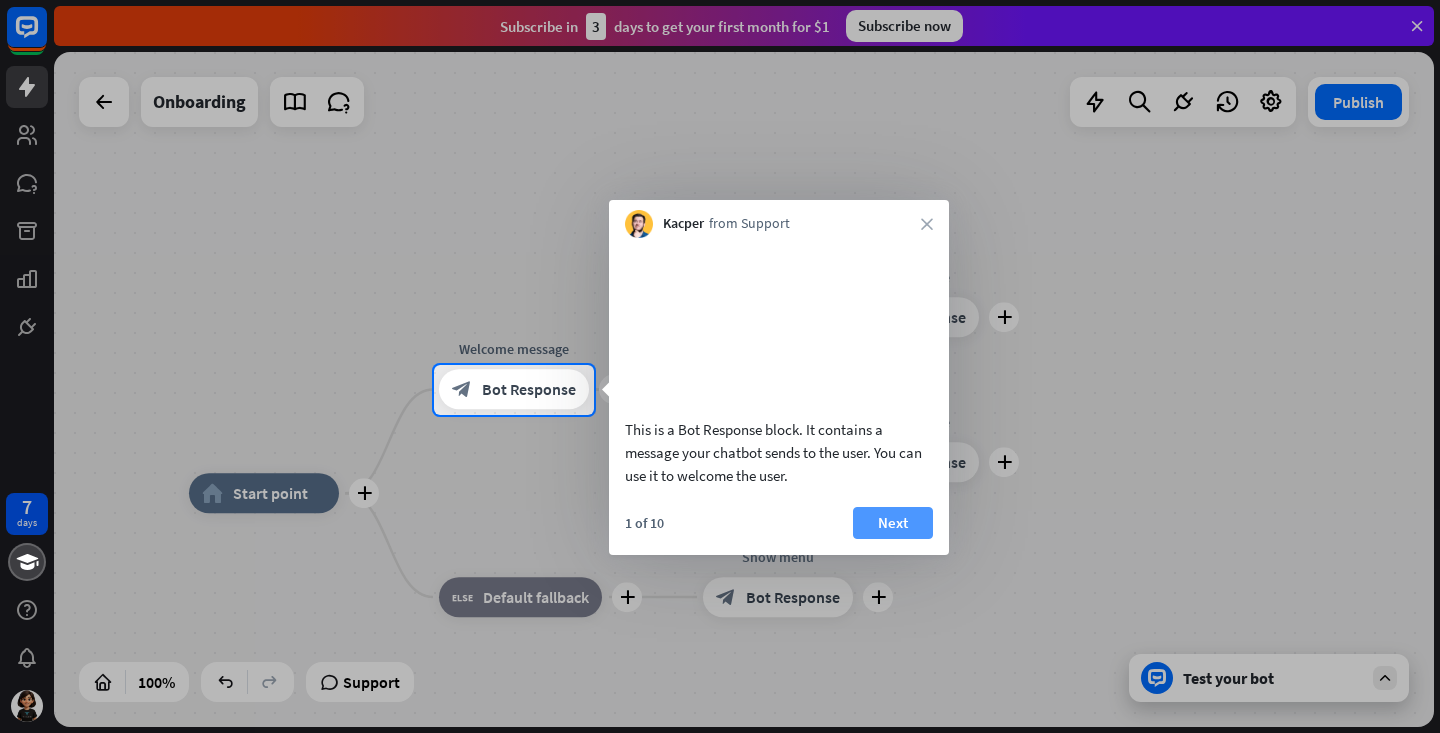 click on "Next" at bounding box center [893, 523] 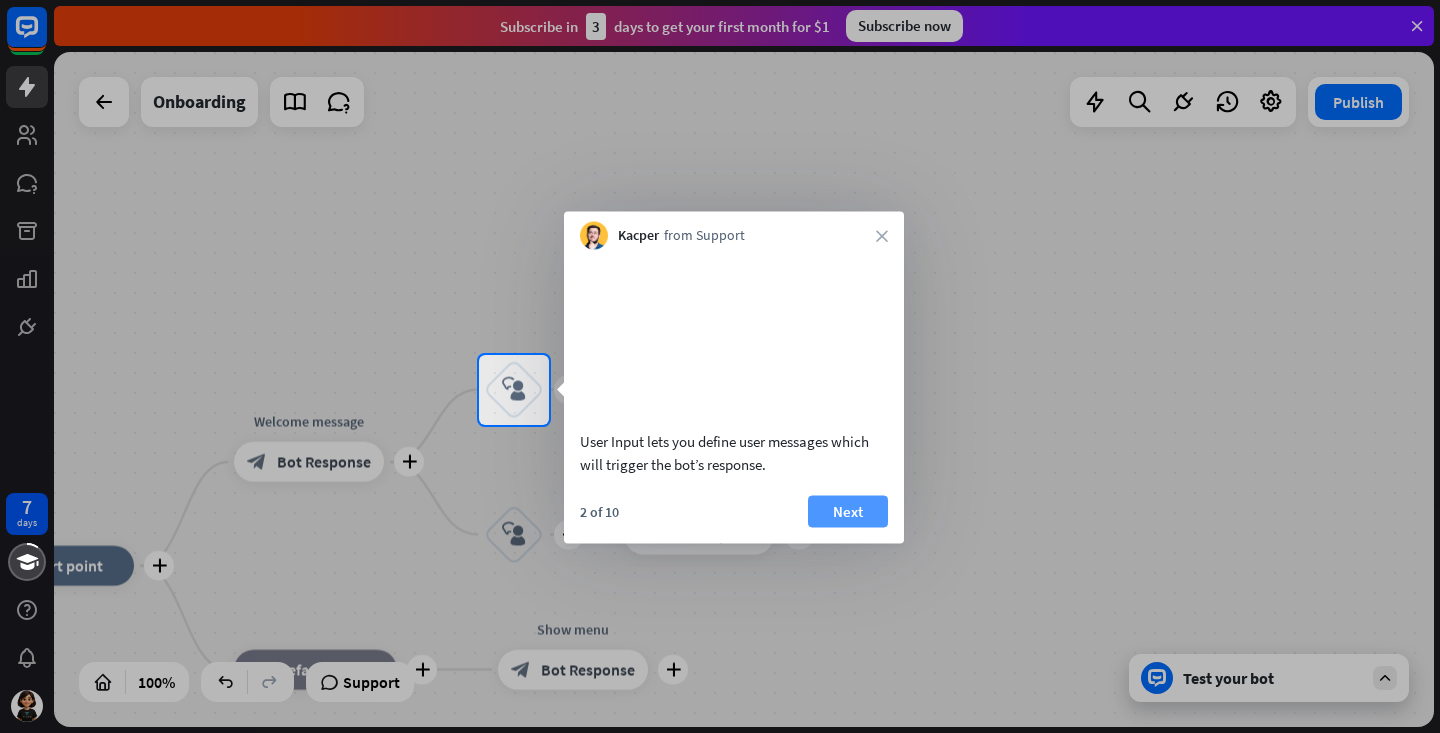 click on "Next" at bounding box center [848, 511] 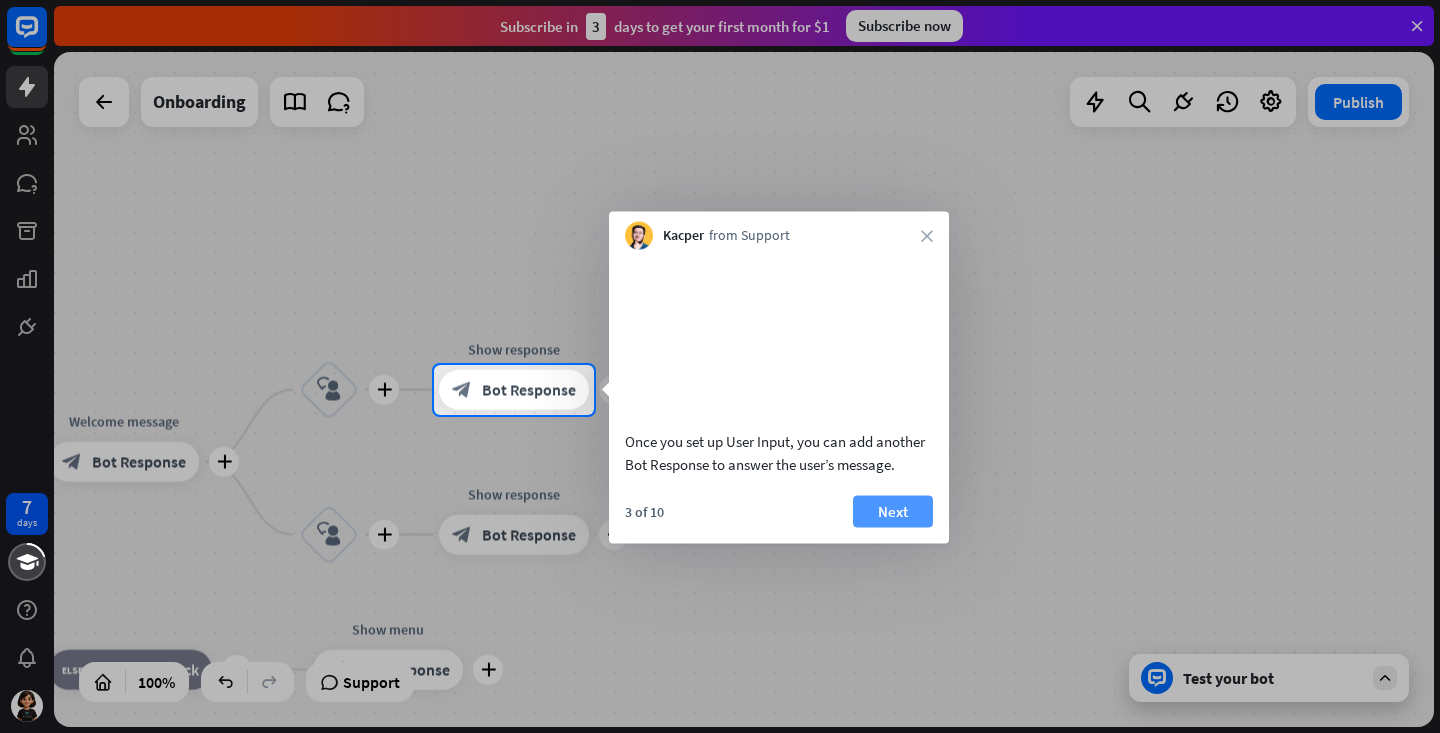 click on "Next" at bounding box center [893, 511] 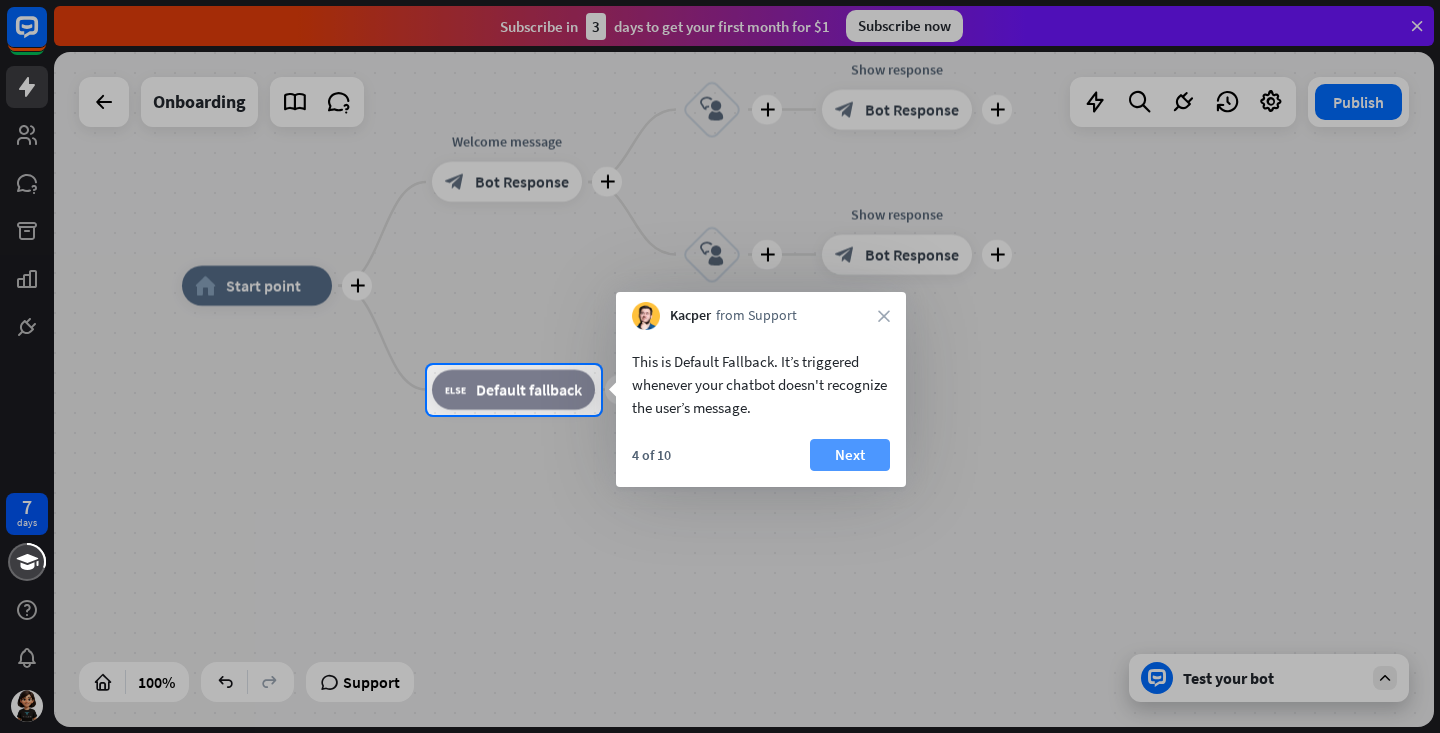 click on "Next" at bounding box center (850, 455) 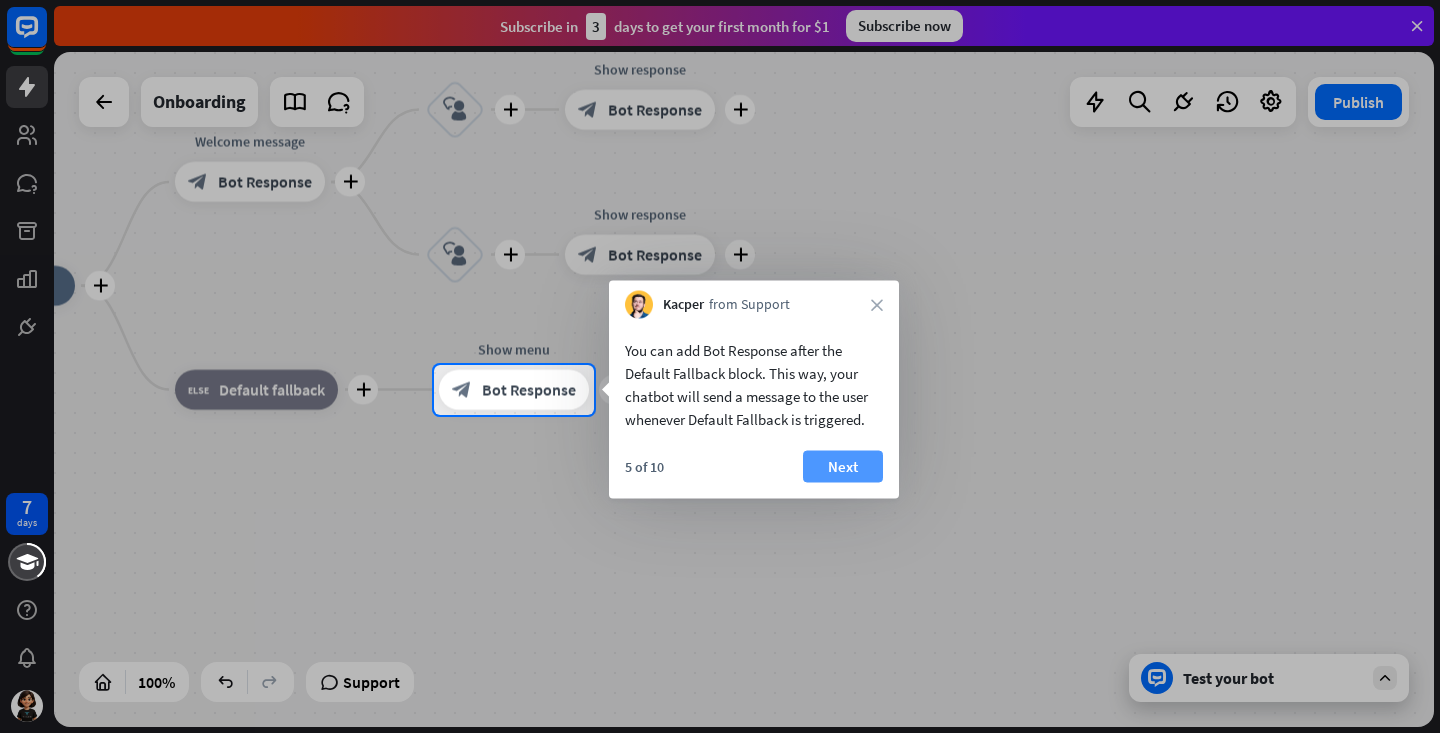 click on "Next" at bounding box center (843, 467) 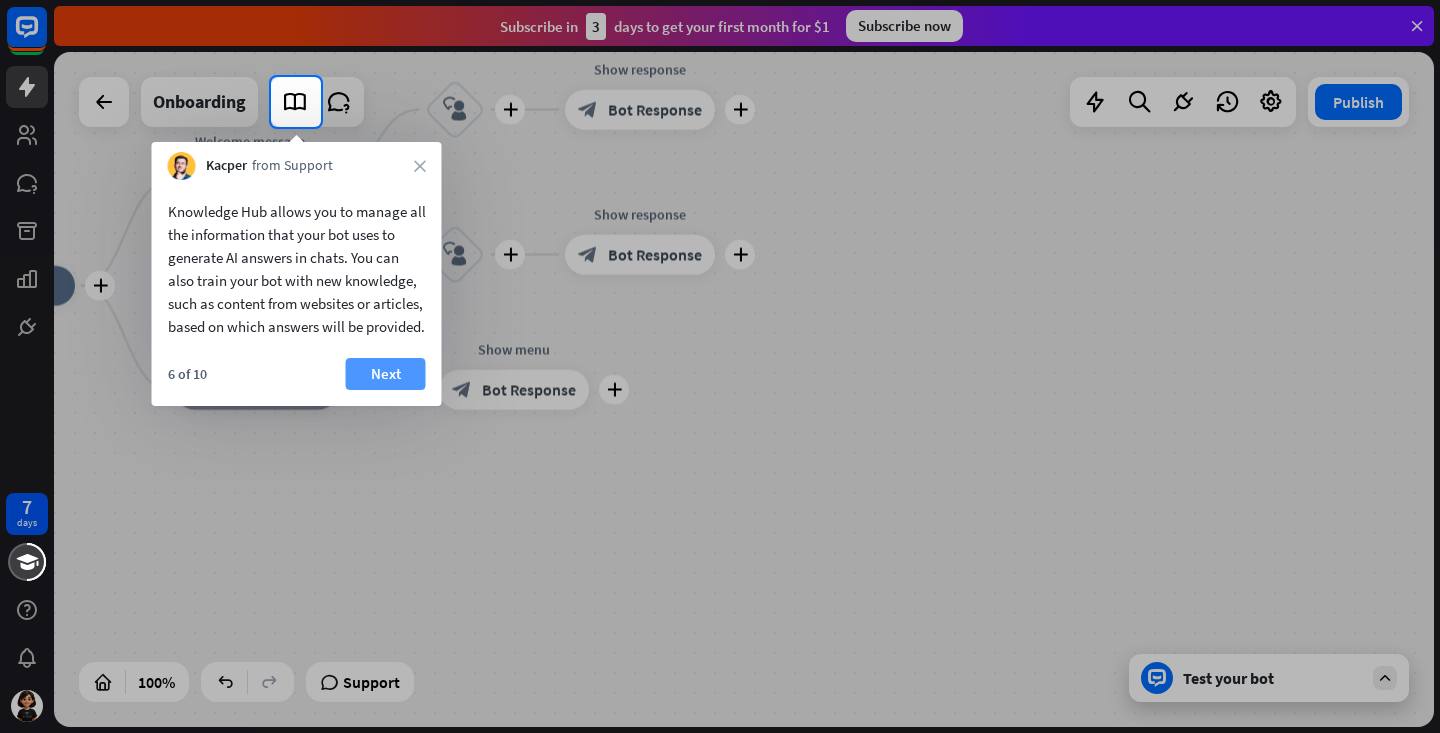 click on "Next" at bounding box center [386, 374] 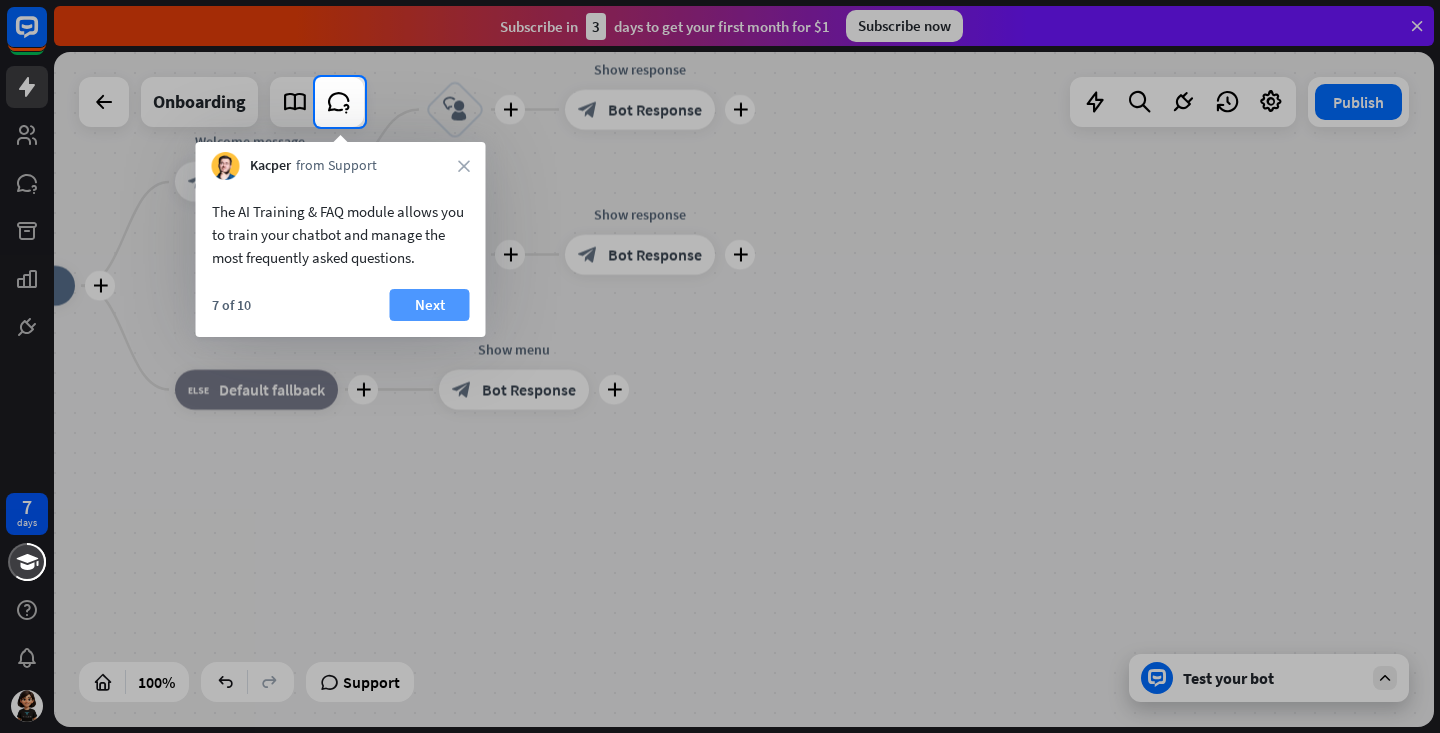 click on "Next" at bounding box center [430, 305] 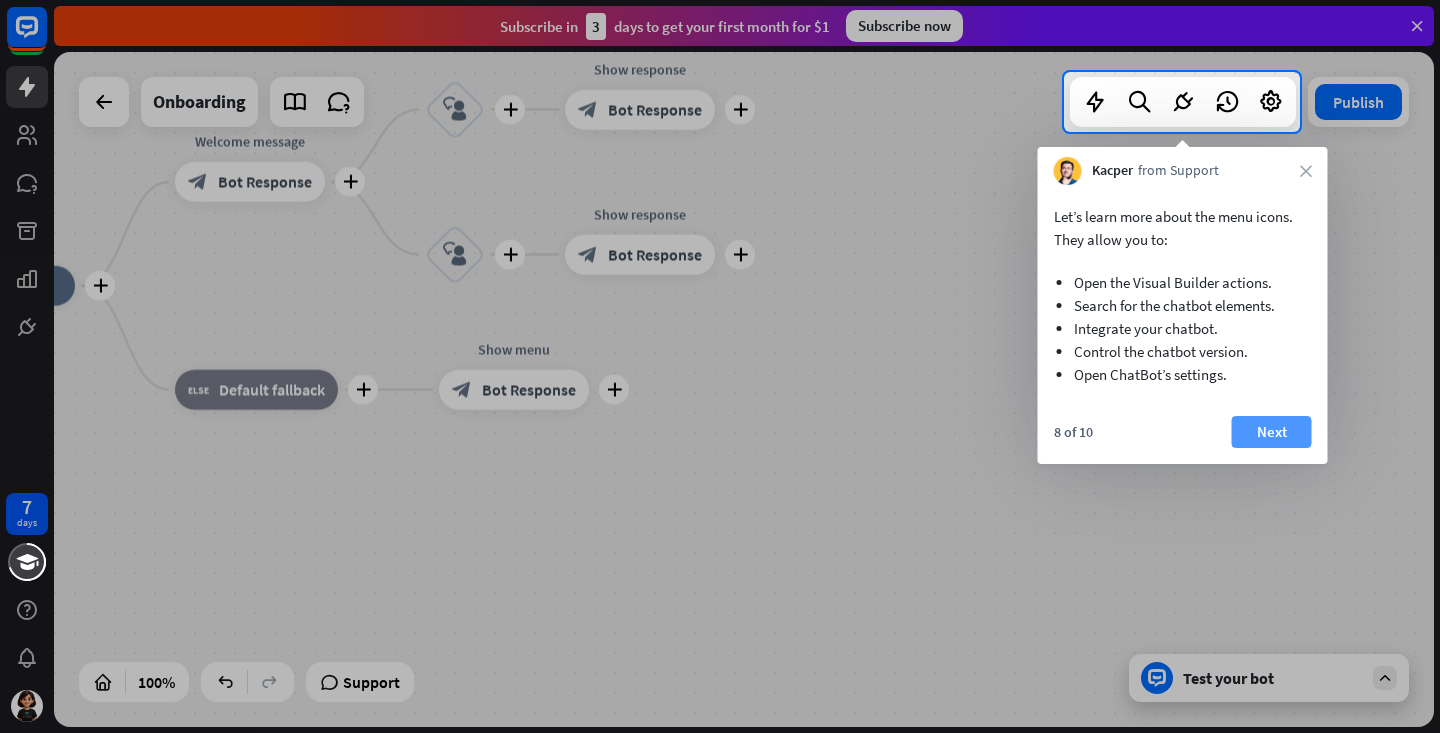 click on "Next" at bounding box center [1272, 432] 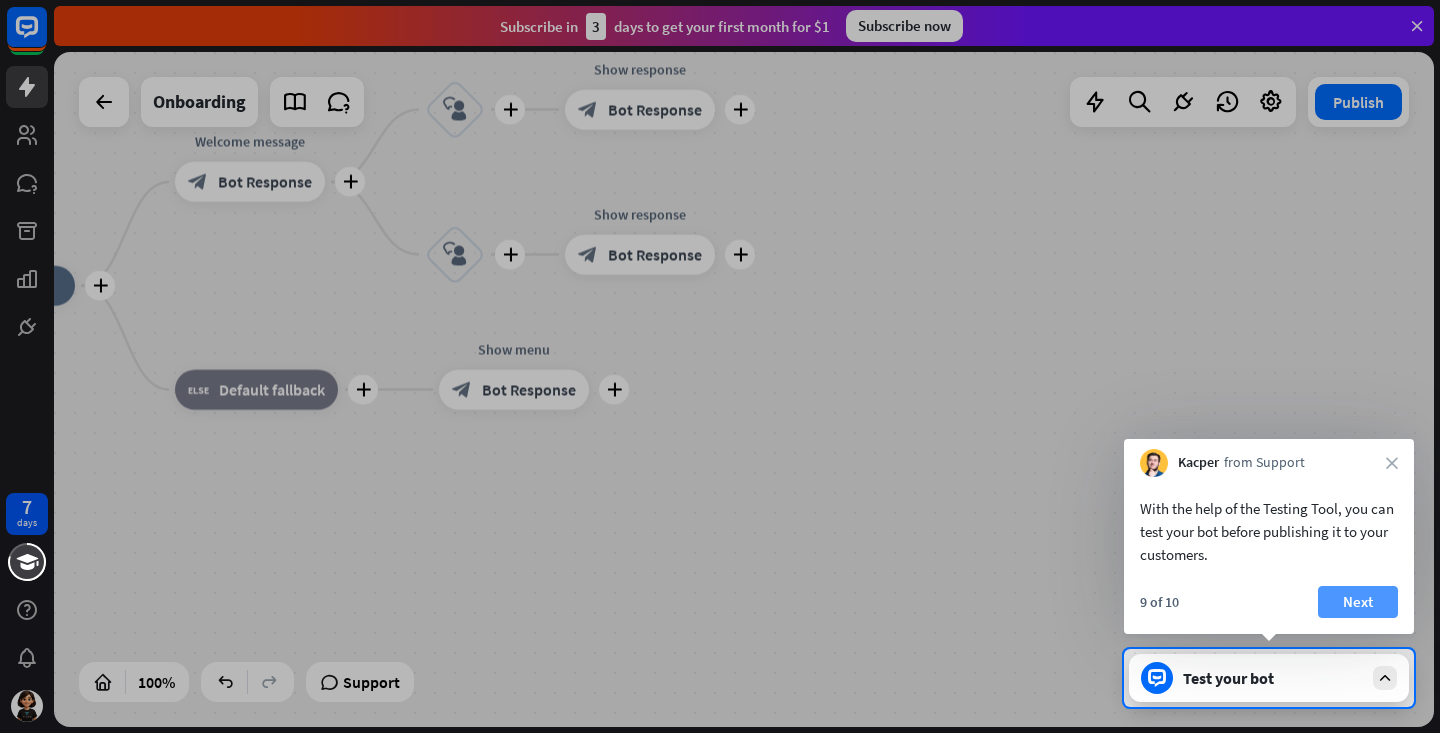 click on "Next" at bounding box center (1358, 602) 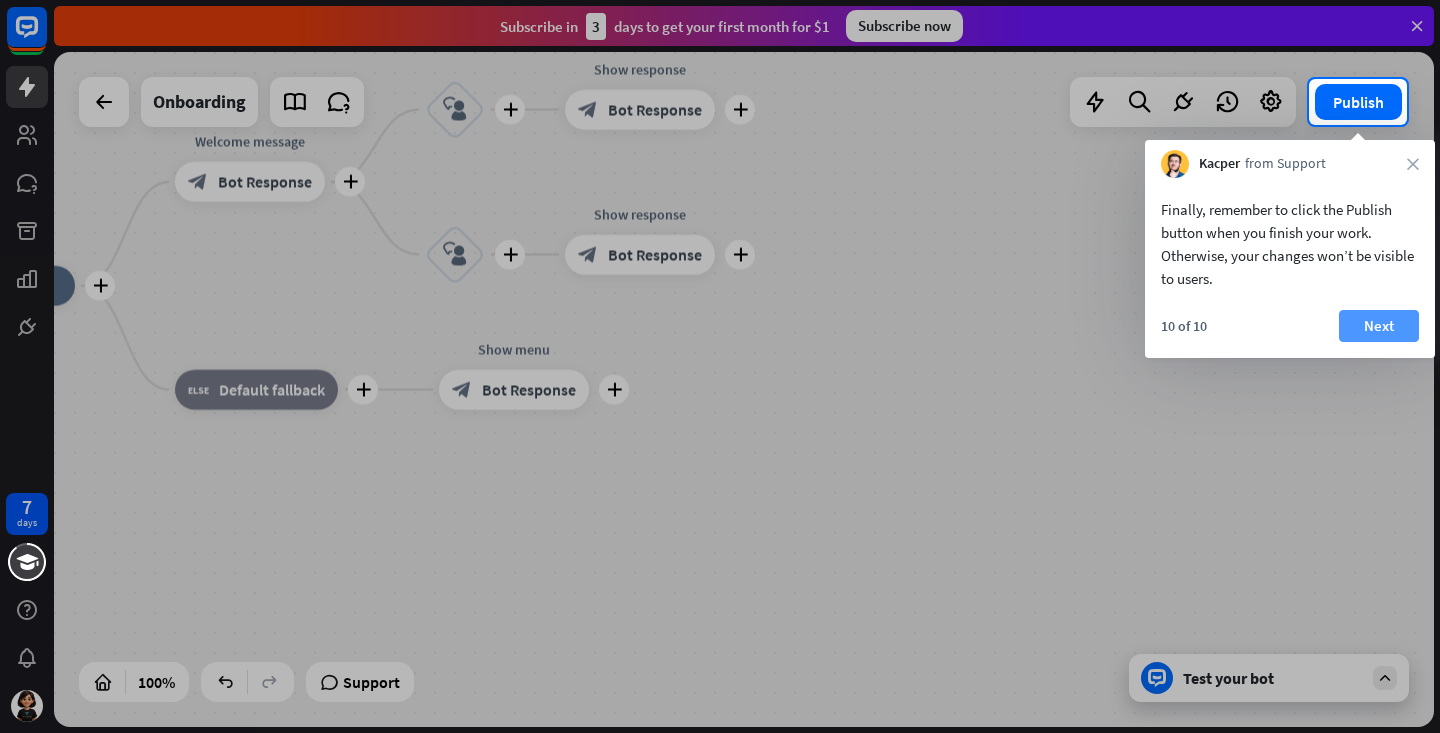 click on "Next" at bounding box center (1379, 326) 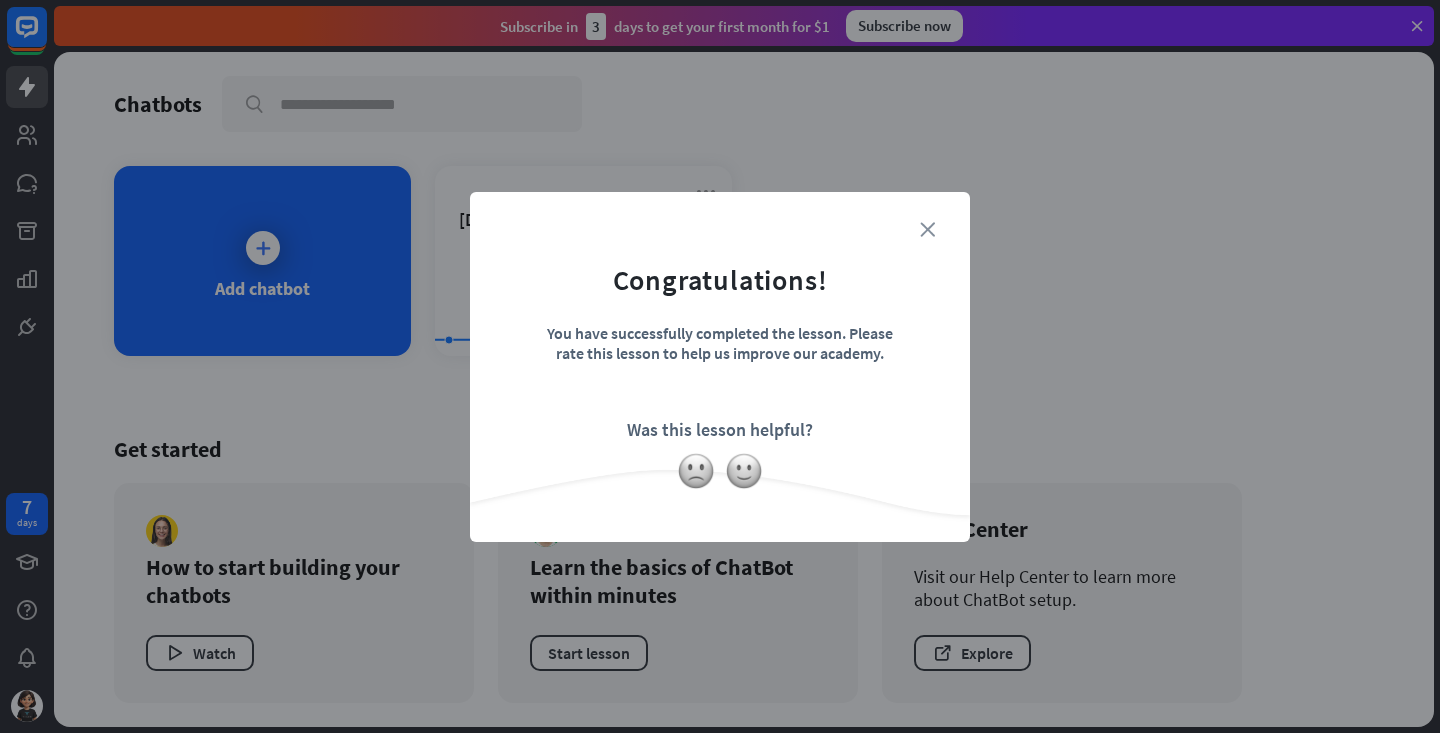 click on "close" at bounding box center [927, 229] 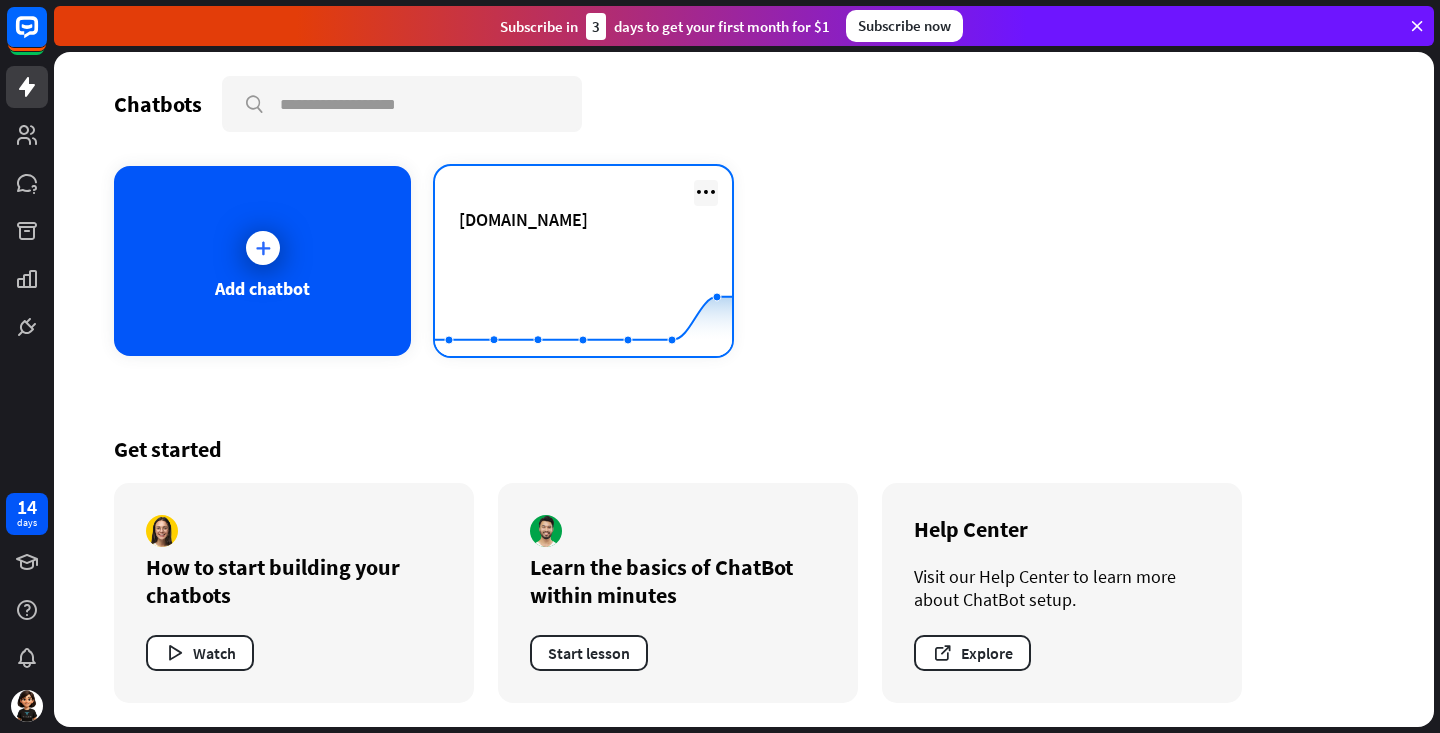 click at bounding box center [706, 192] 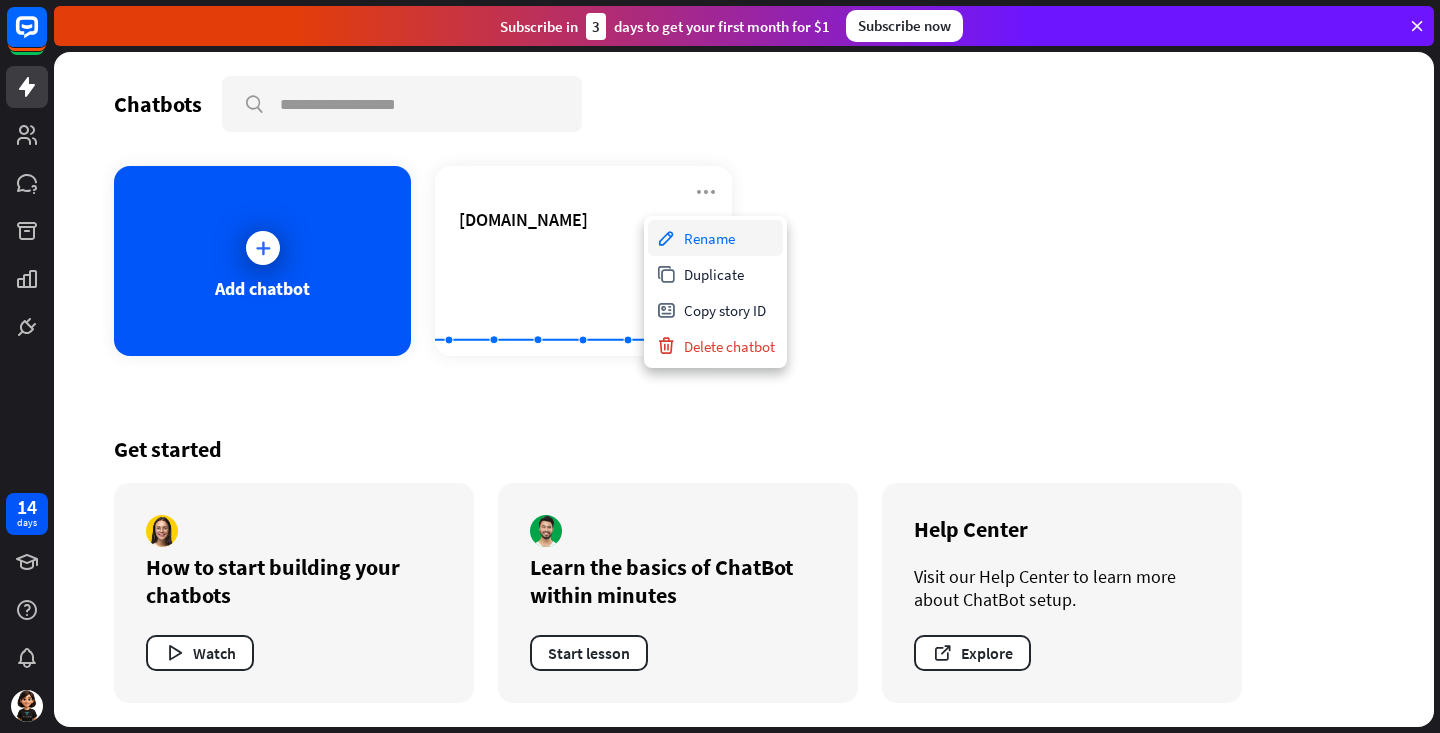 click on "Rename" at bounding box center [715, 238] 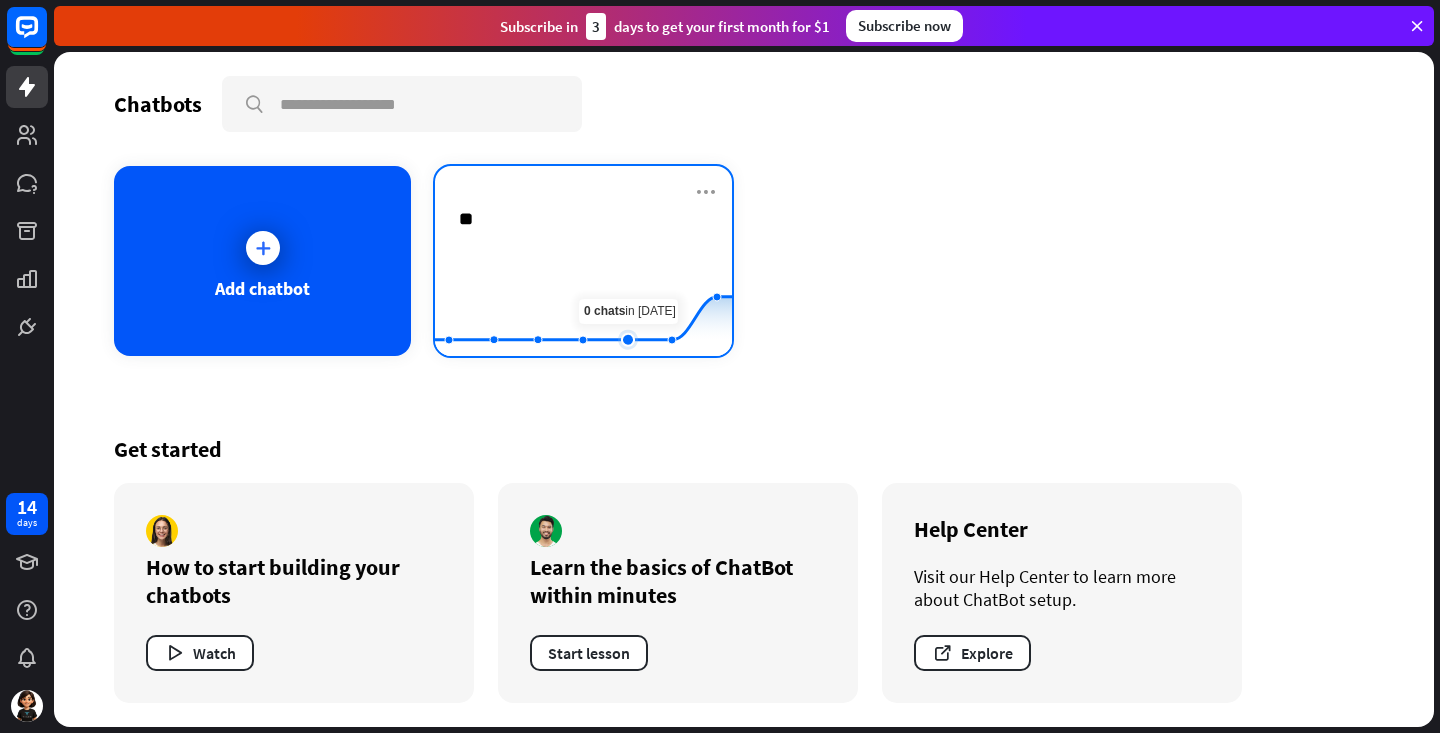 type on "*" 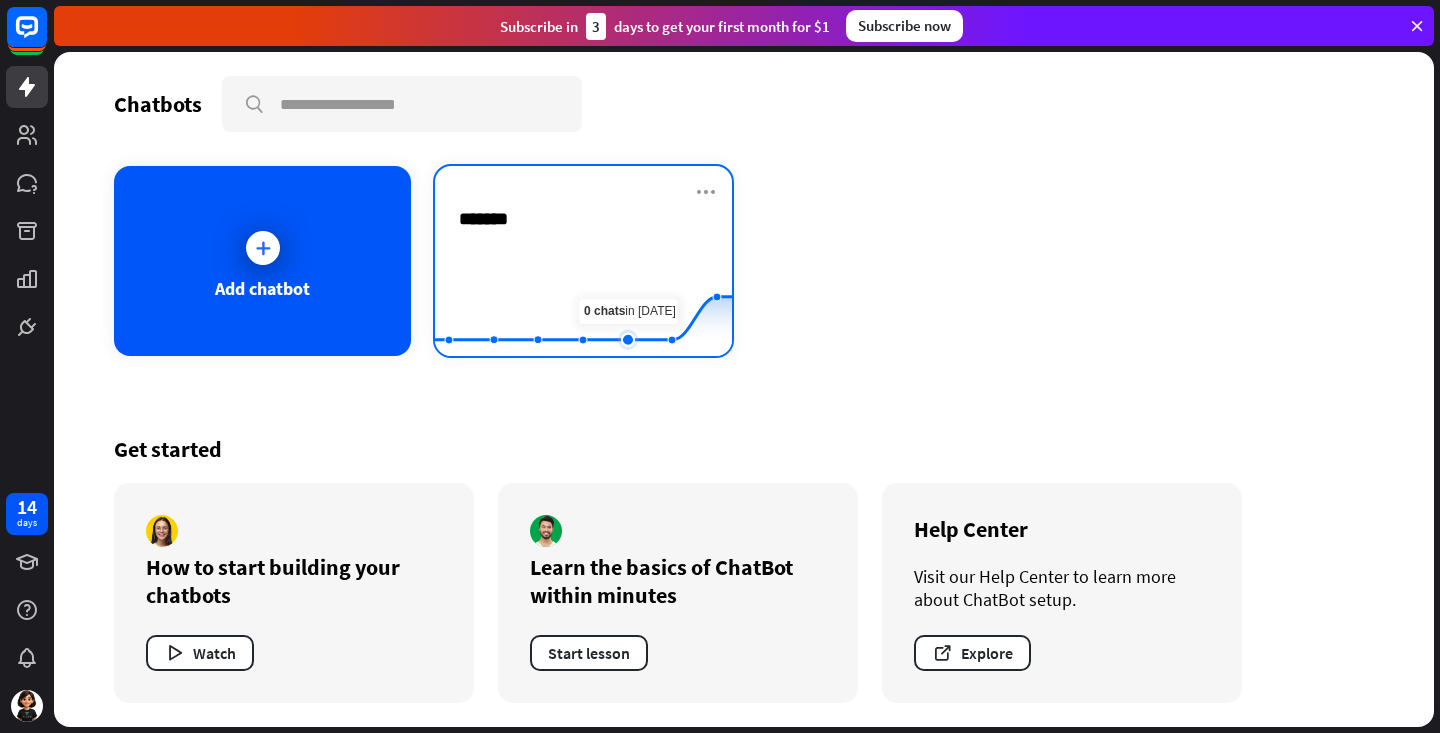 type on "********" 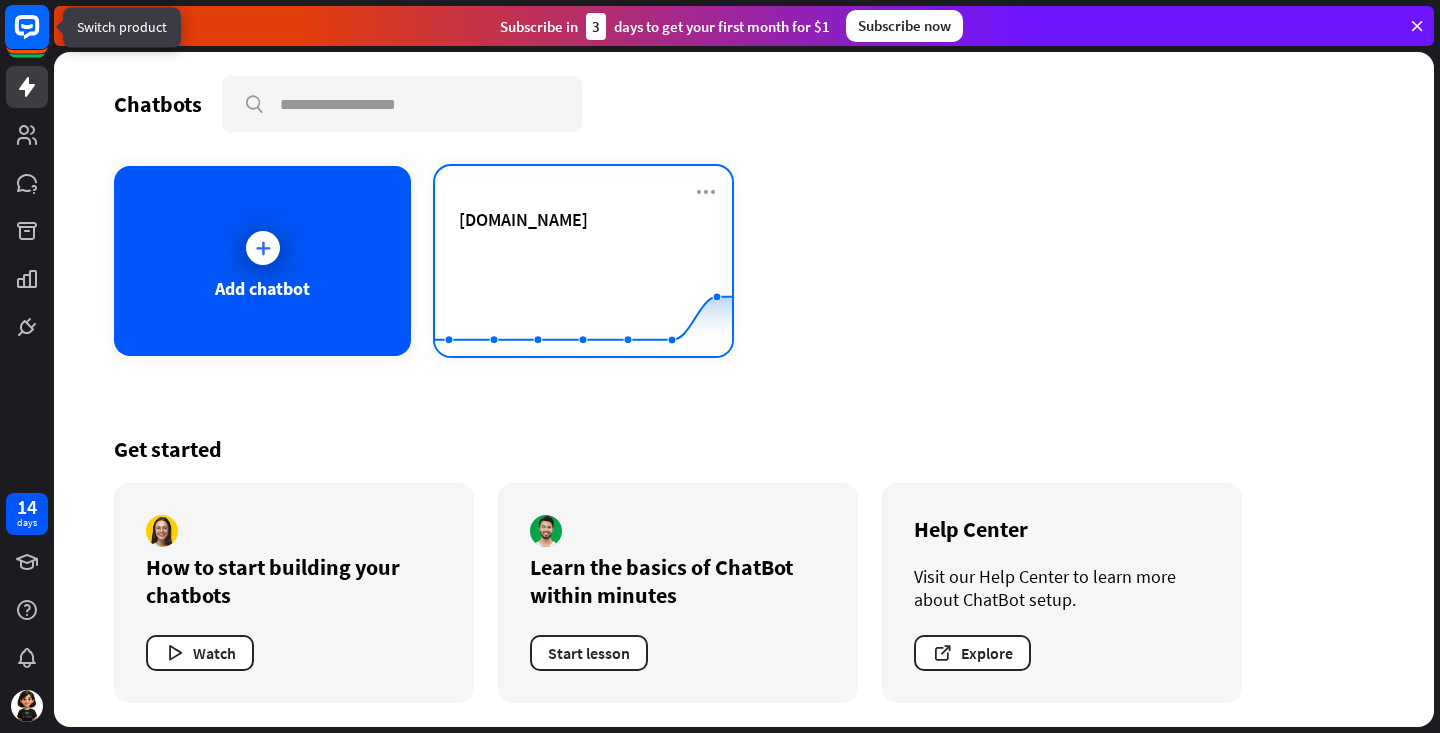 click 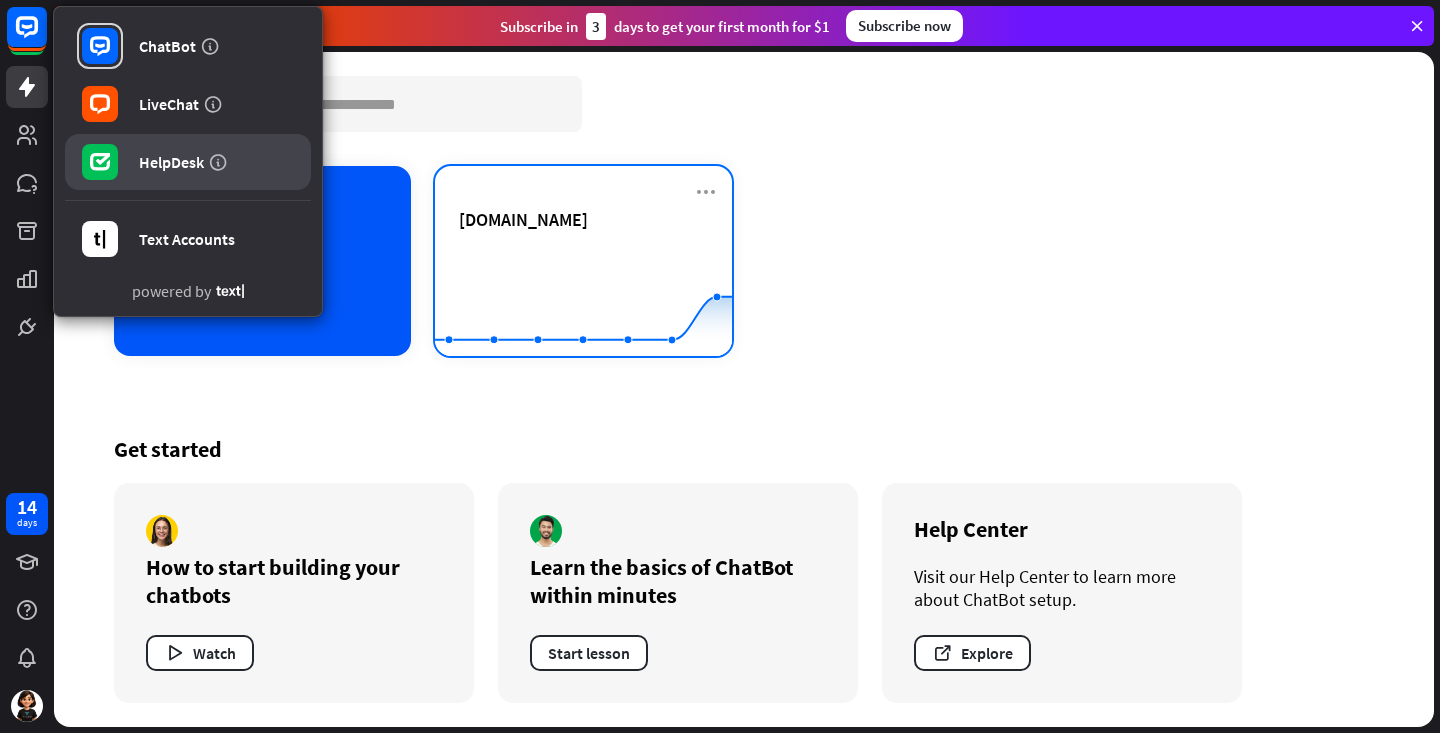 click on "HelpDesk" at bounding box center [171, 162] 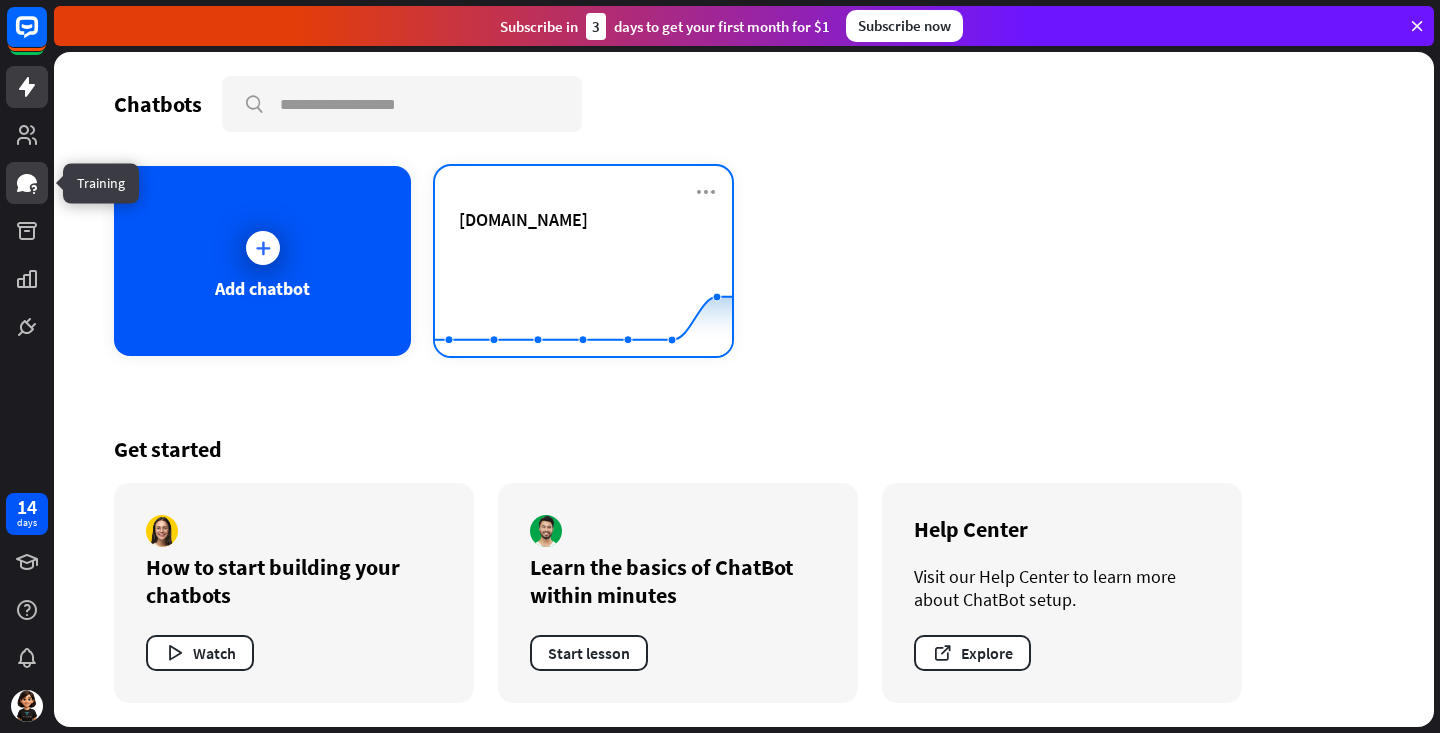 click 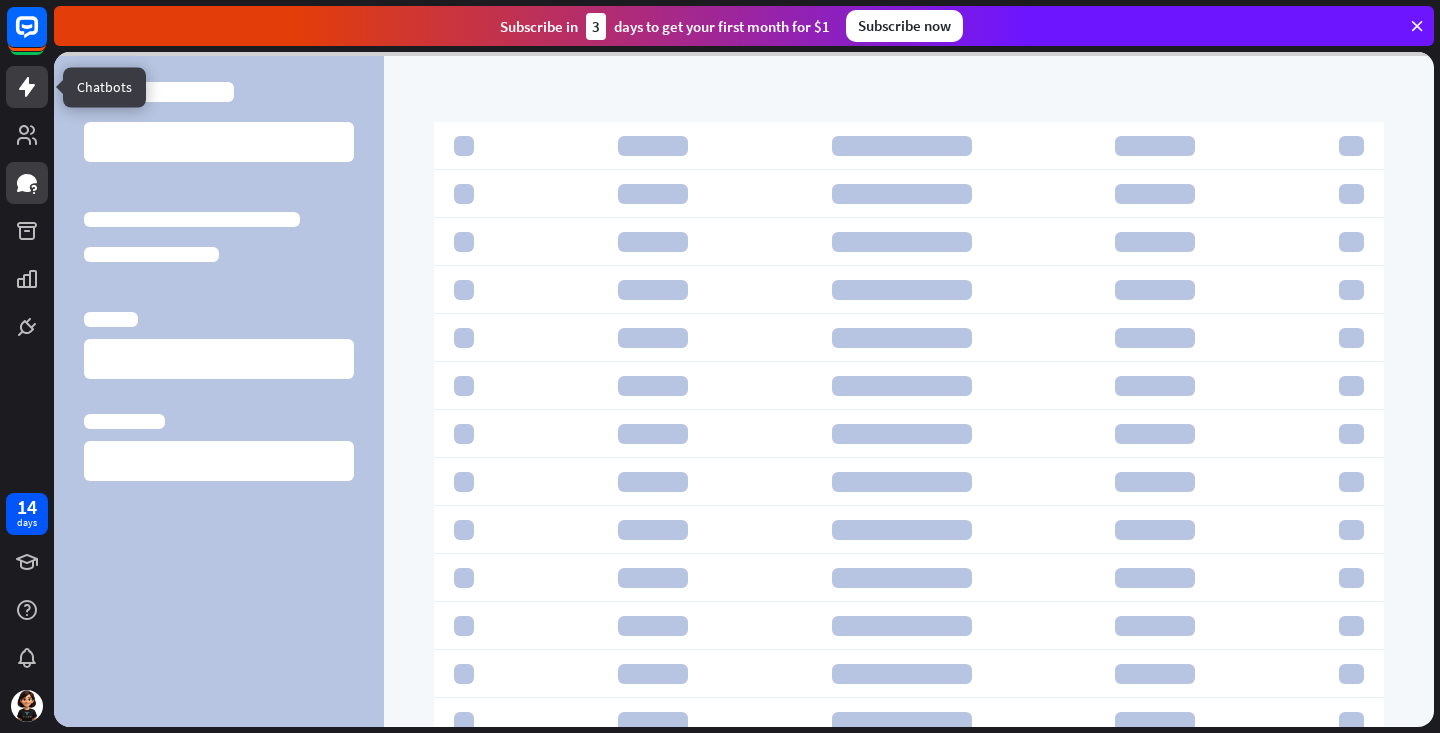 click 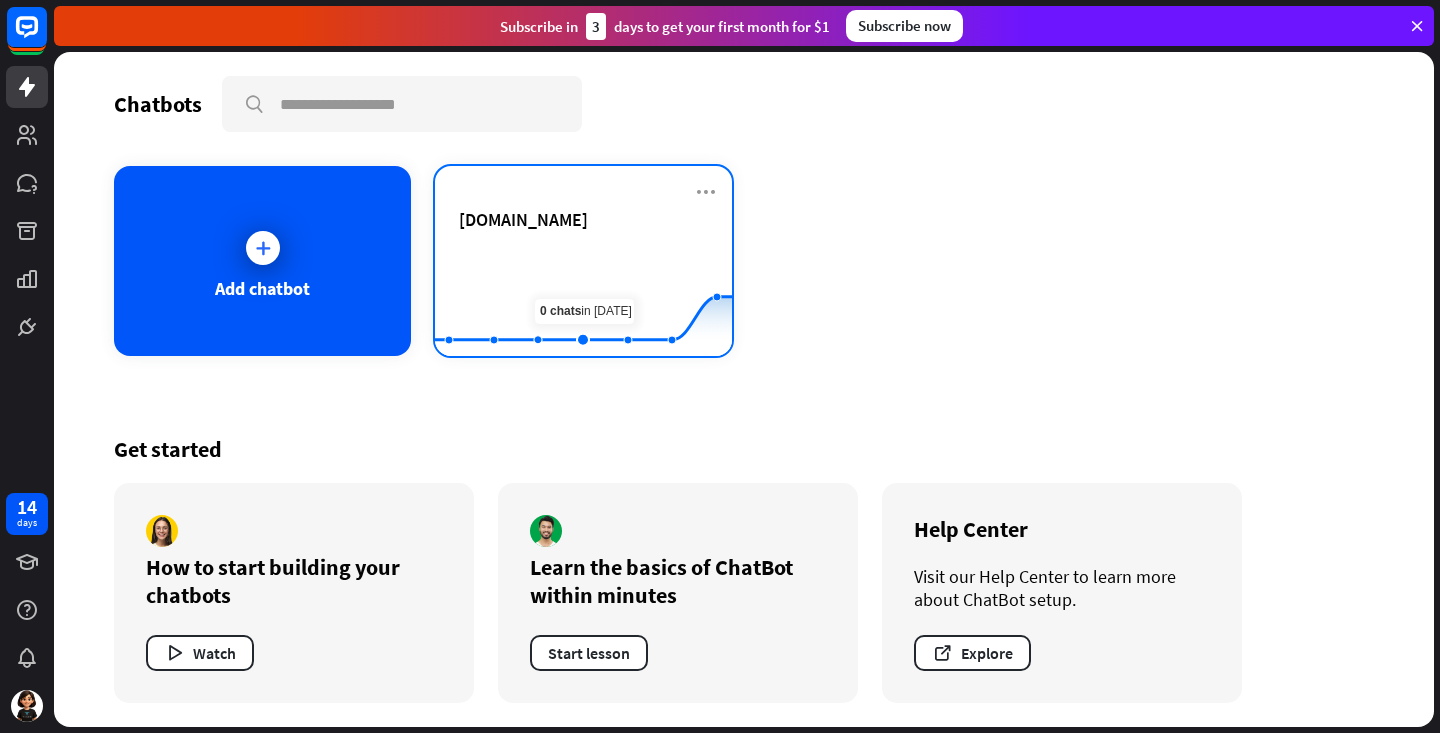 click on "[DOMAIN_NAME]" at bounding box center (583, 243) 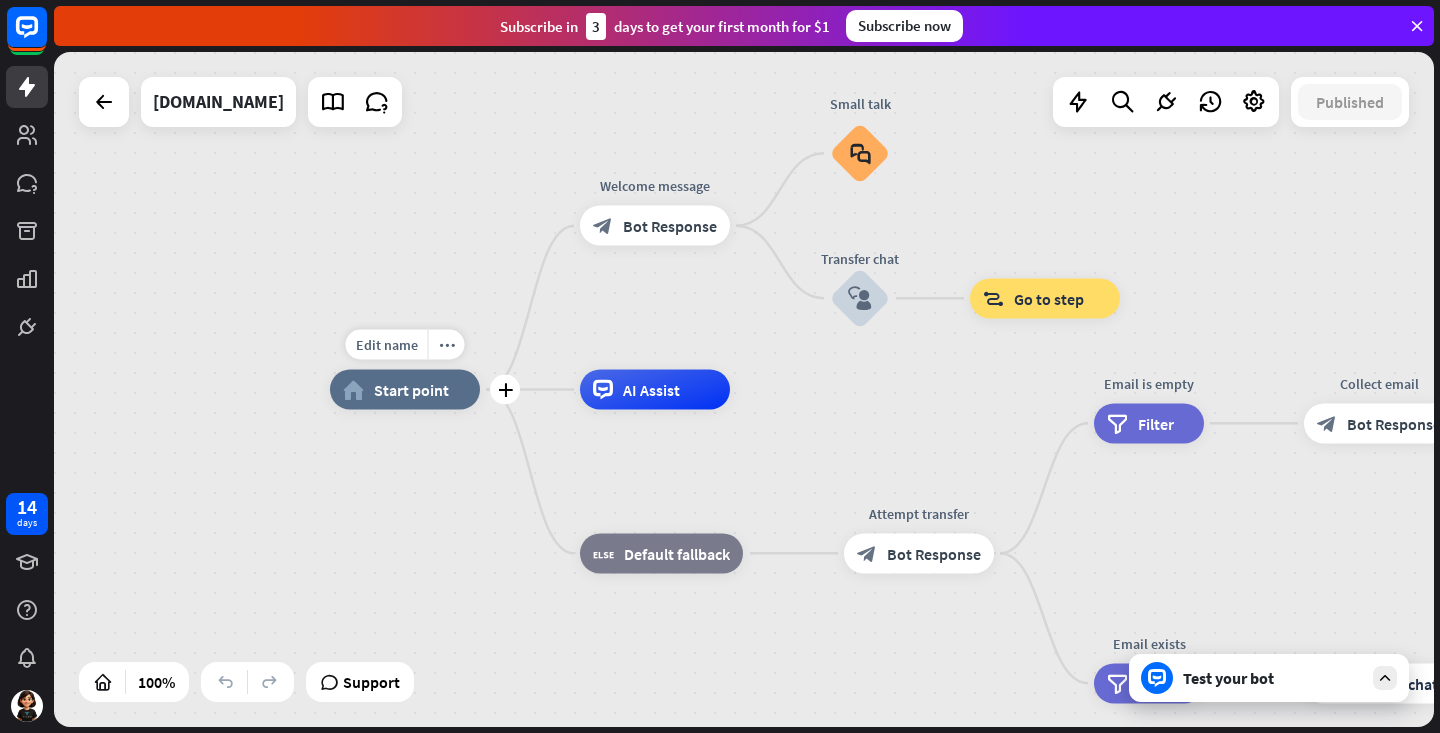 click on "Start point" at bounding box center (411, 390) 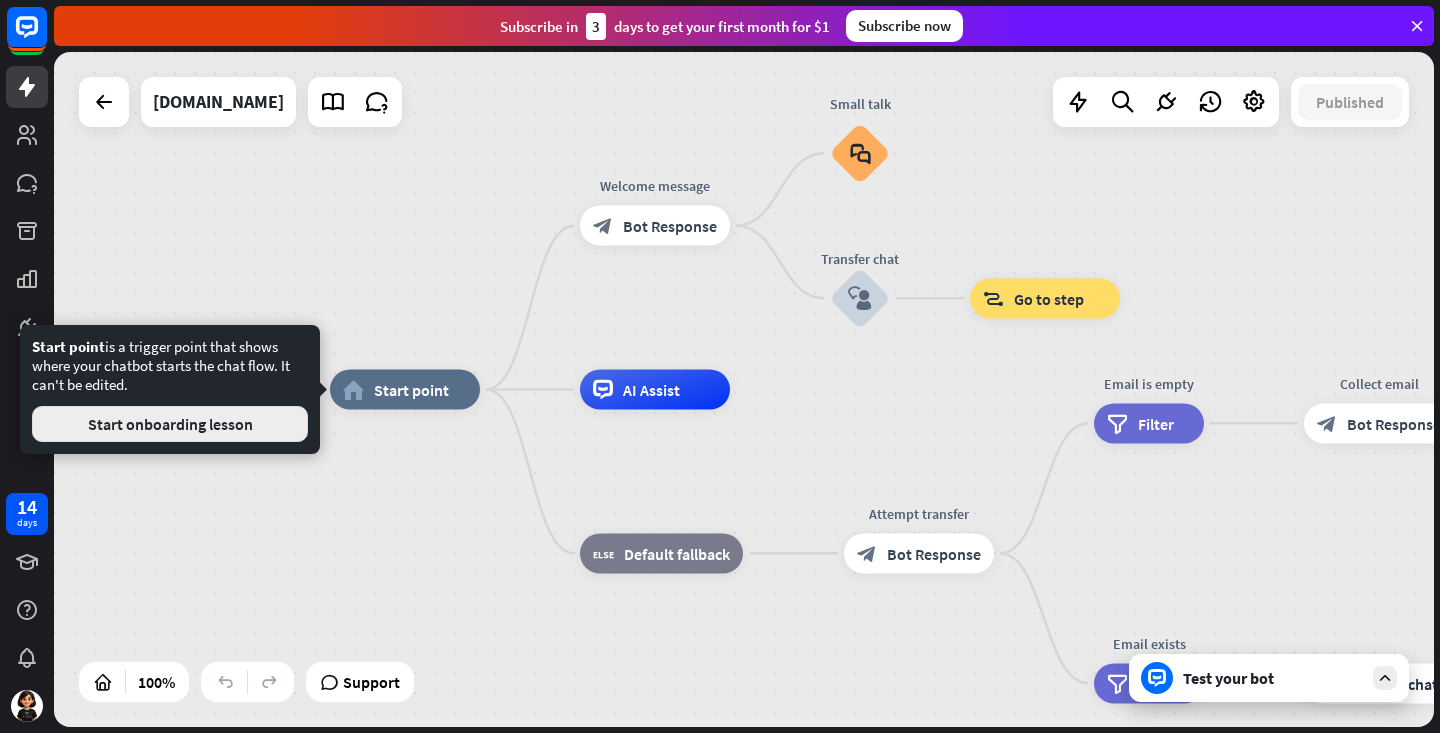 click on "Start onboarding lesson" at bounding box center (170, 424) 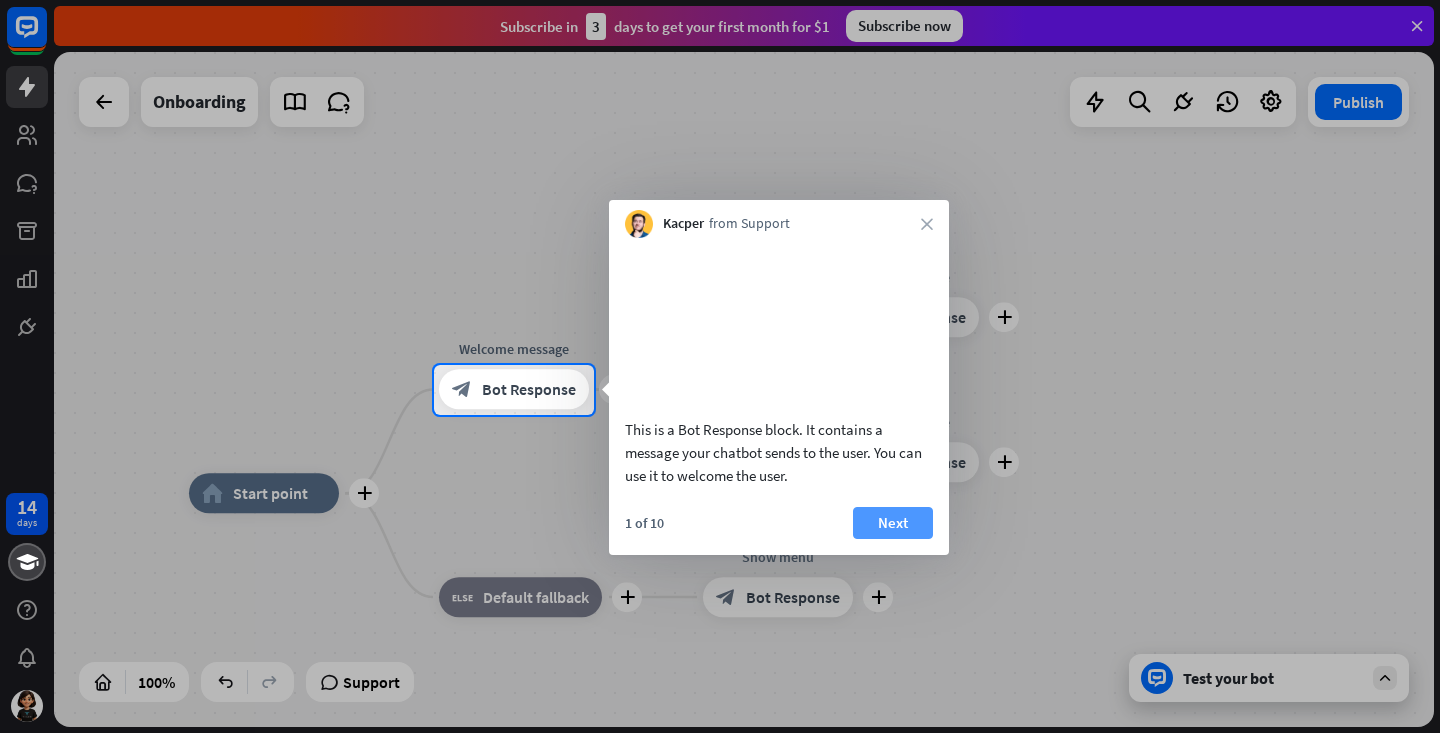 click on "Next" at bounding box center (893, 523) 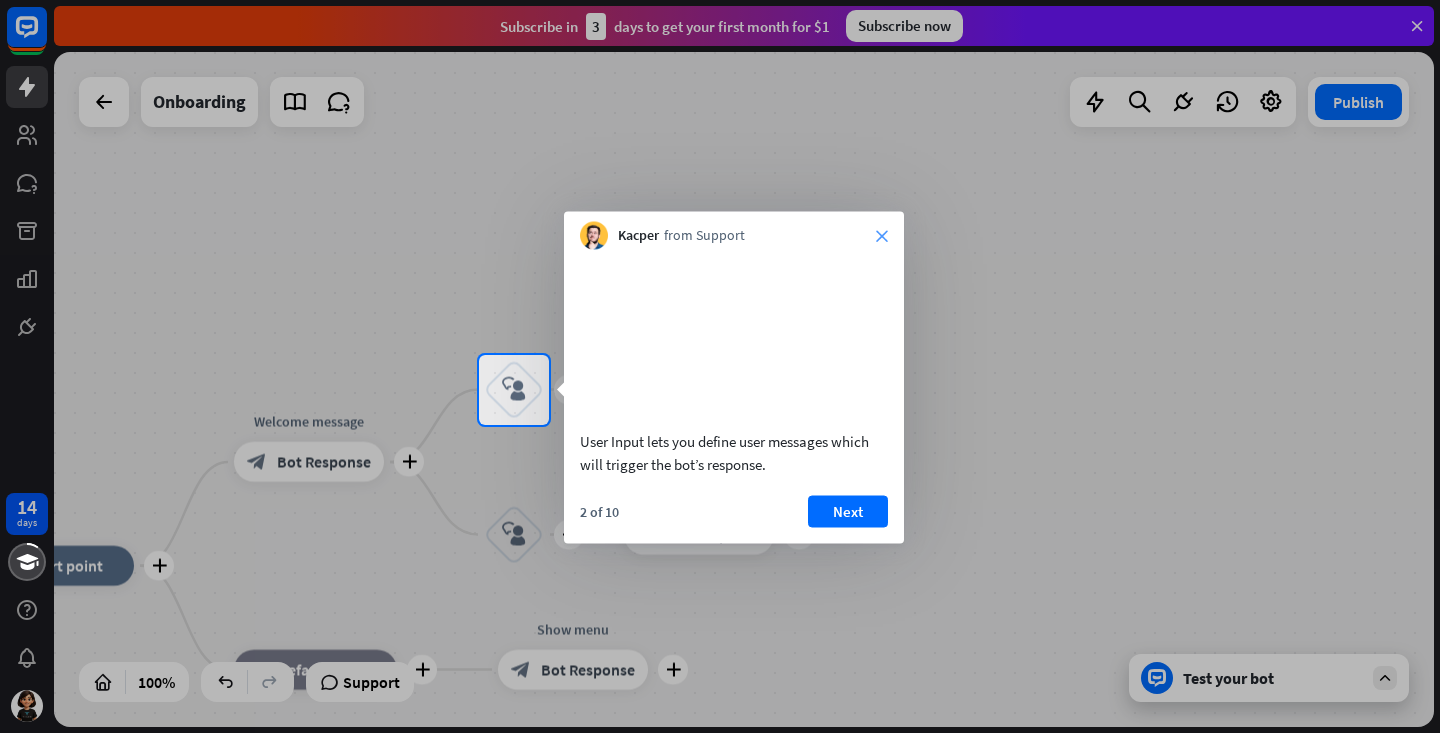 click on "close" at bounding box center [882, 236] 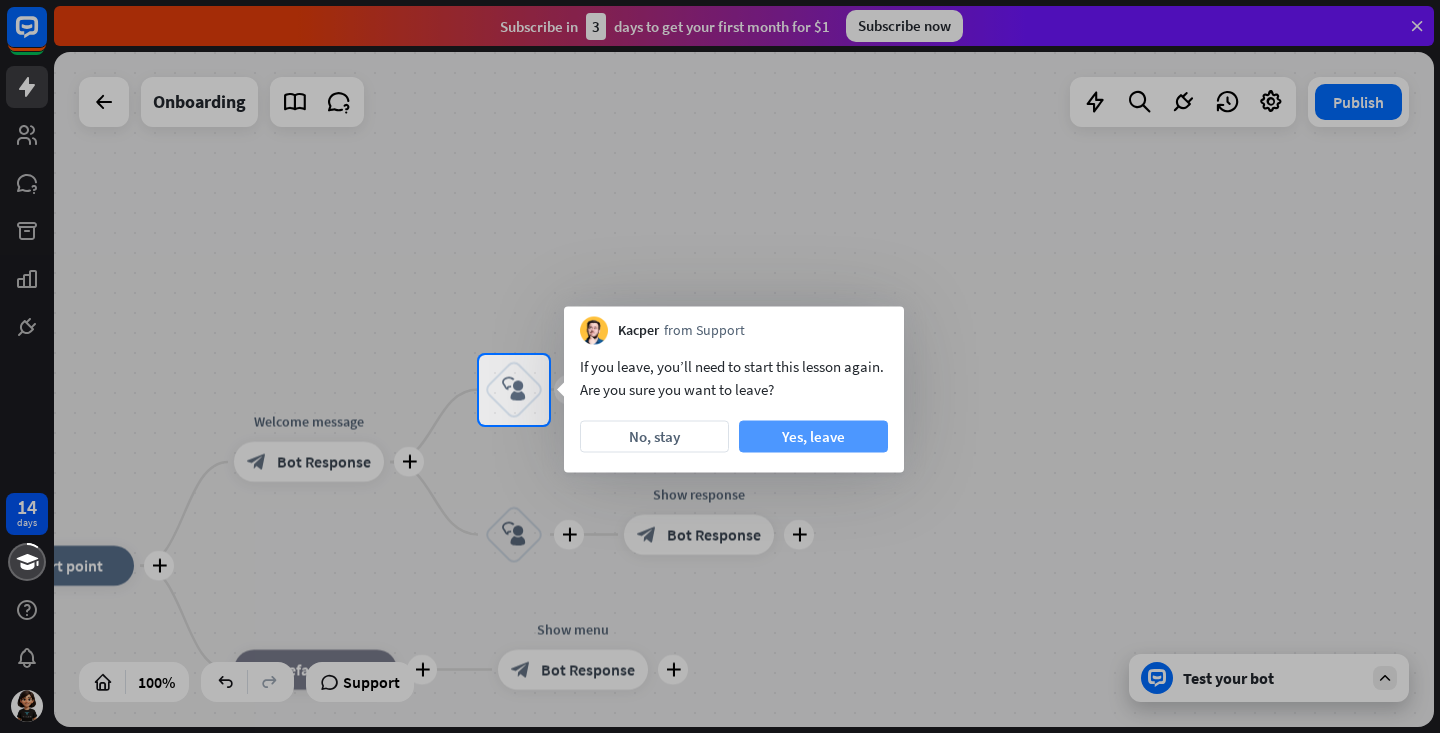 click on "Yes, leave" at bounding box center [813, 437] 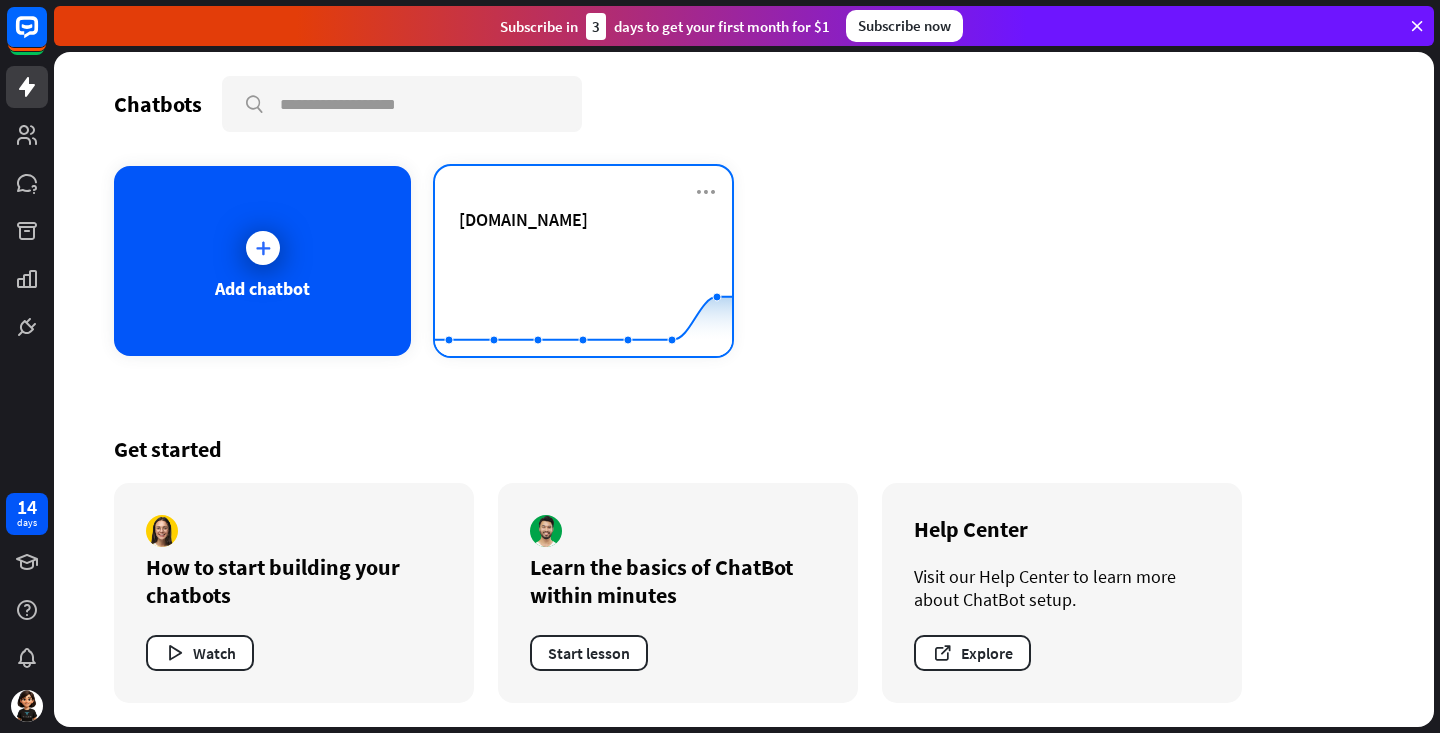 click 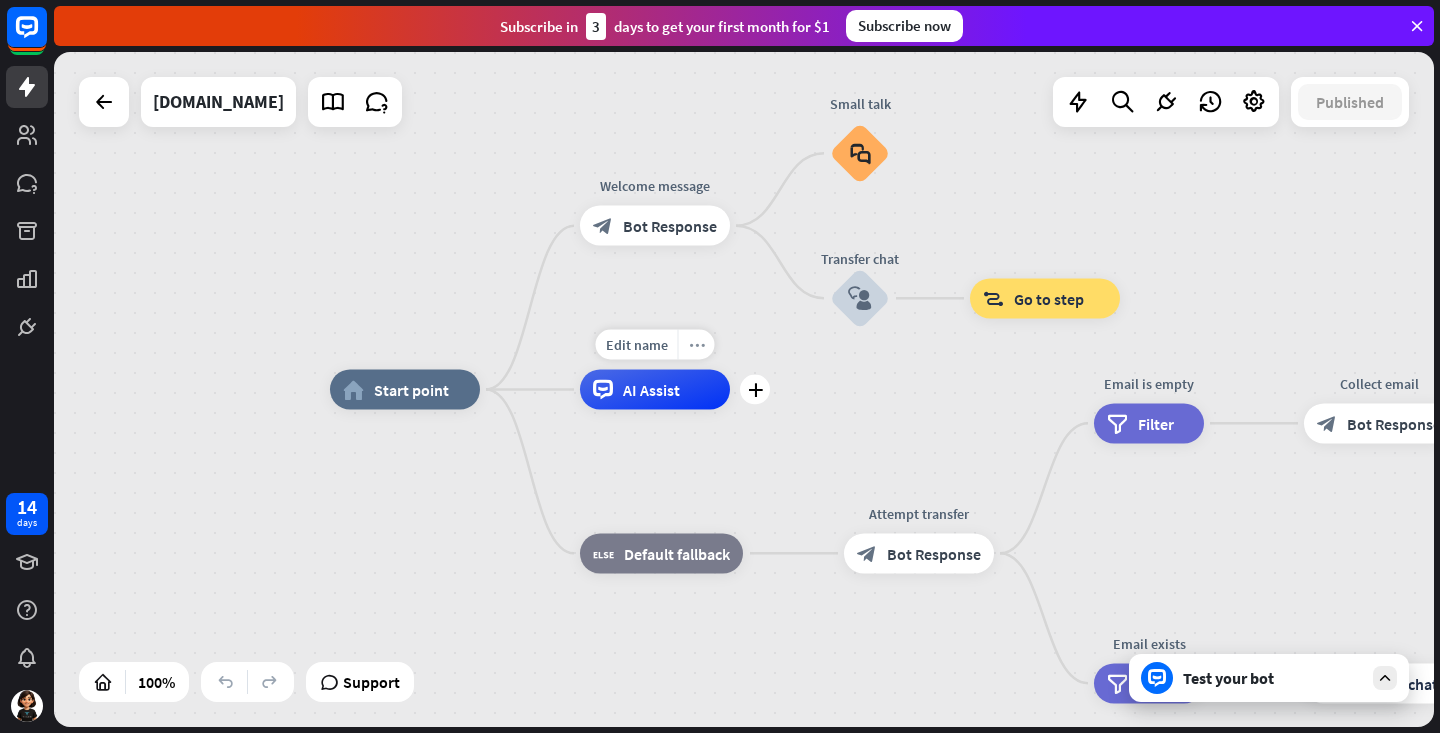 click on "more_horiz" at bounding box center [697, 344] 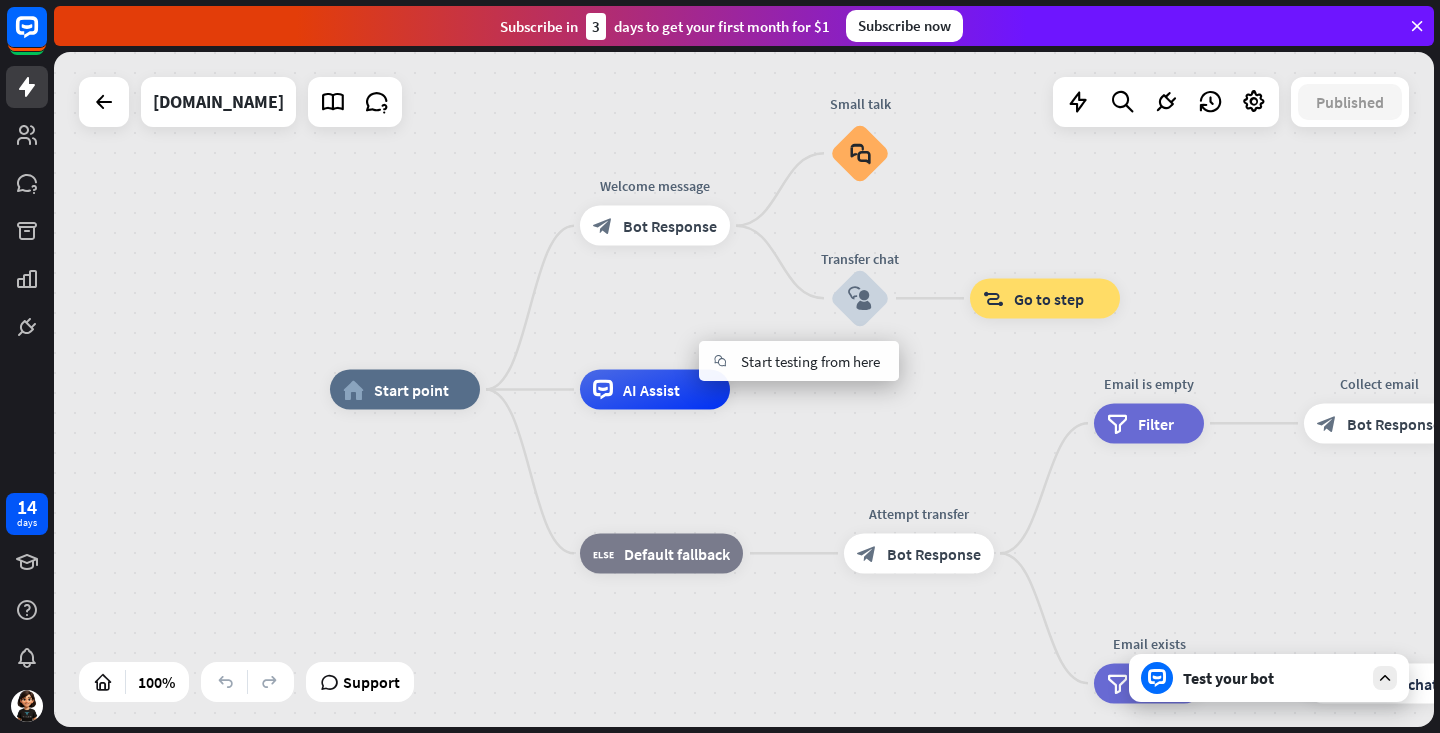 click on "home_2   Start point                 Welcome message   block_bot_response   Bot Response                 Small talk   block_faq                 Transfer chat   block_user_input                   block_goto   Go to step                     AI Assist                   block_fallback   Default fallback                 Attempt transfer   block_bot_response   Bot Response                 Email is empty   filter   Filter                 Collect email   block_bot_response   Bot Response                   block_user_input                 Thanks for email!   block_bot_response   Bot Response                 Go to "Transfer chat"   block_goto   Go to step                   block_fallback   Fallback                   block_goto   Go to step                 Email exists   filter   Filter                   block_livechat   Transfer chat                   block_success   Success                   block_failure   Failure                 No agents to chat.   block_bot_response   Bot Response" at bounding box center [744, 389] 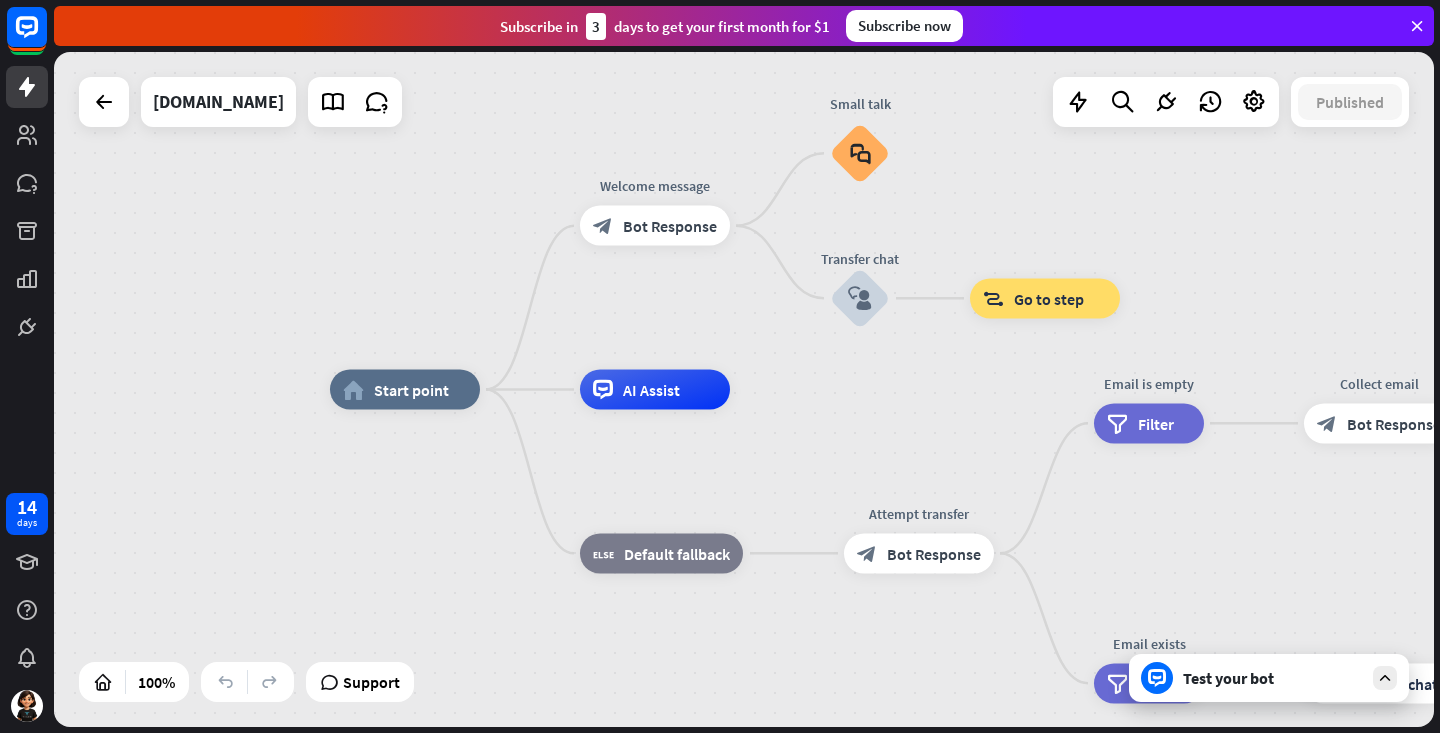 click on "Test your bot" at bounding box center [1269, 678] 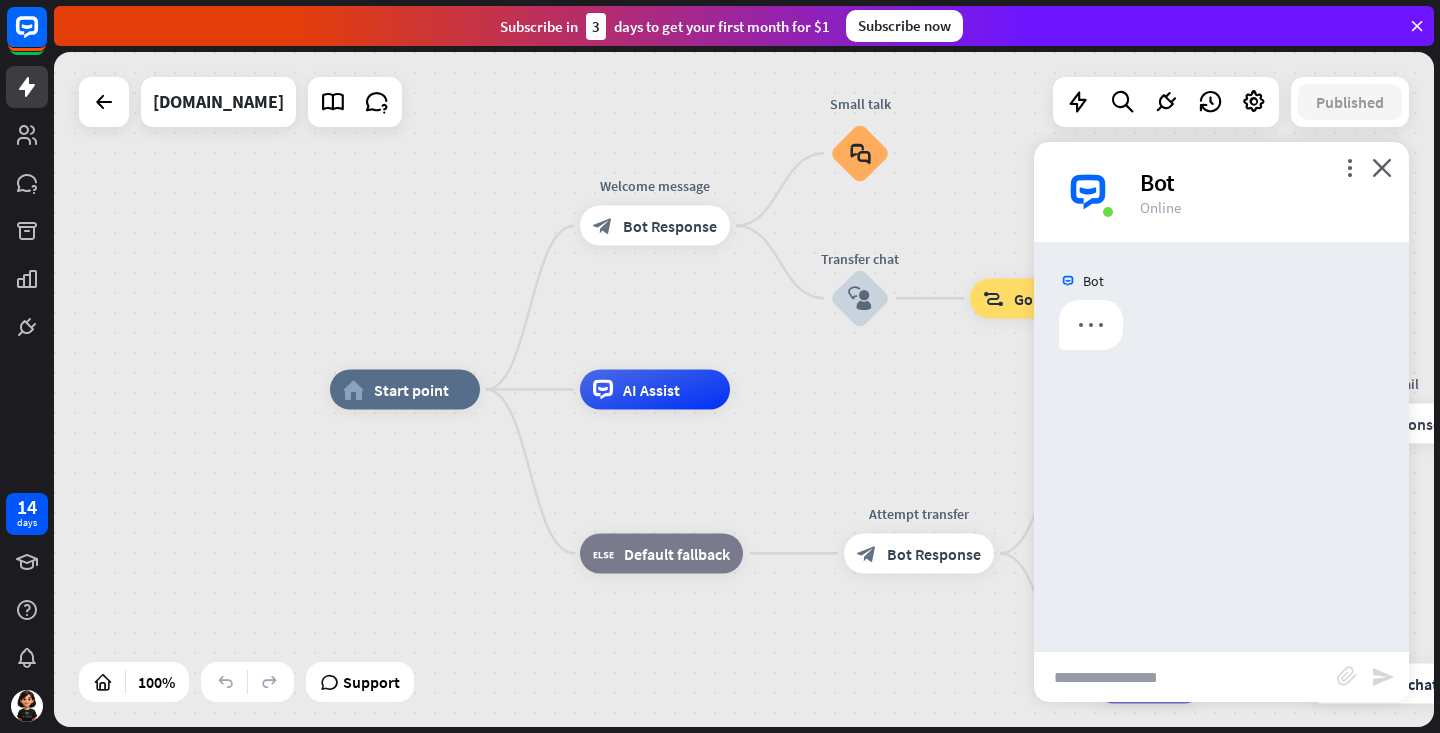 click at bounding box center (1185, 677) 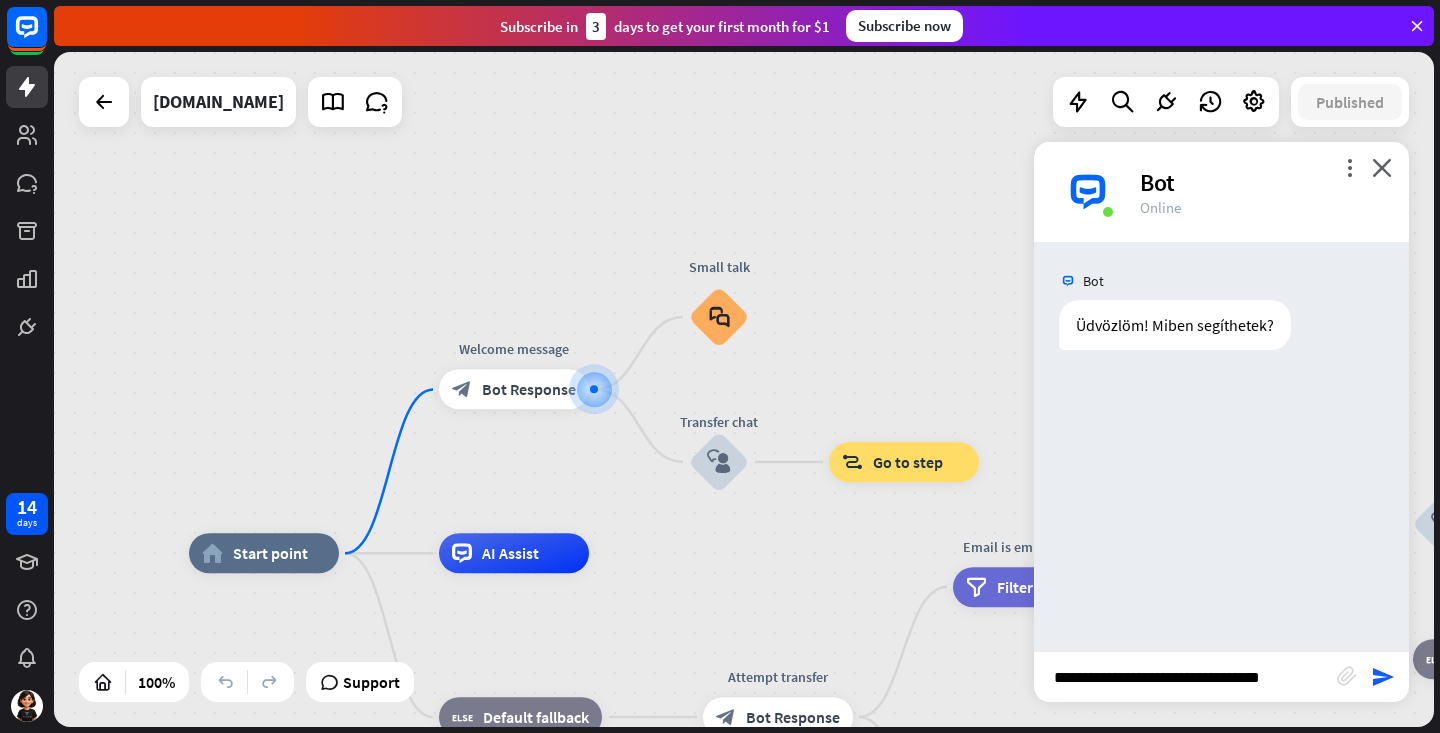 type on "**********" 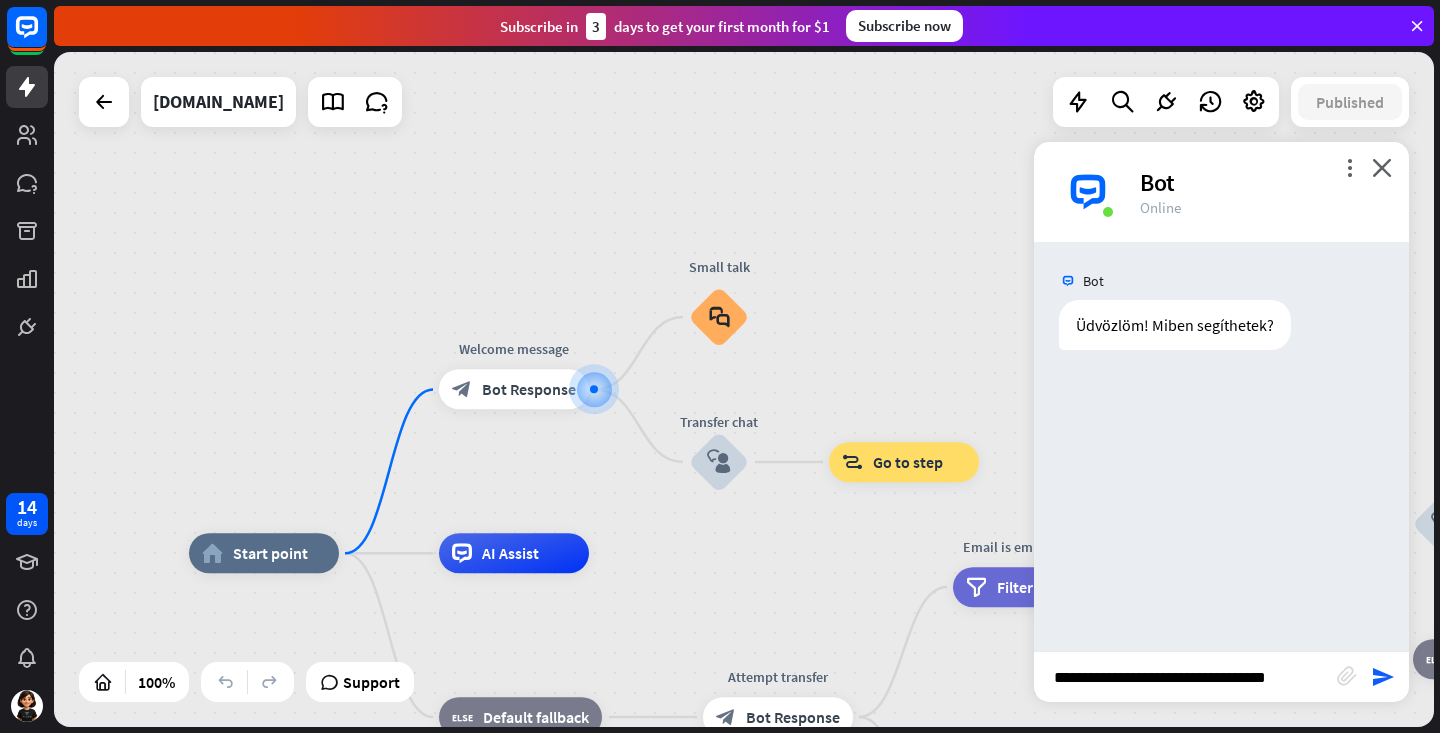 type 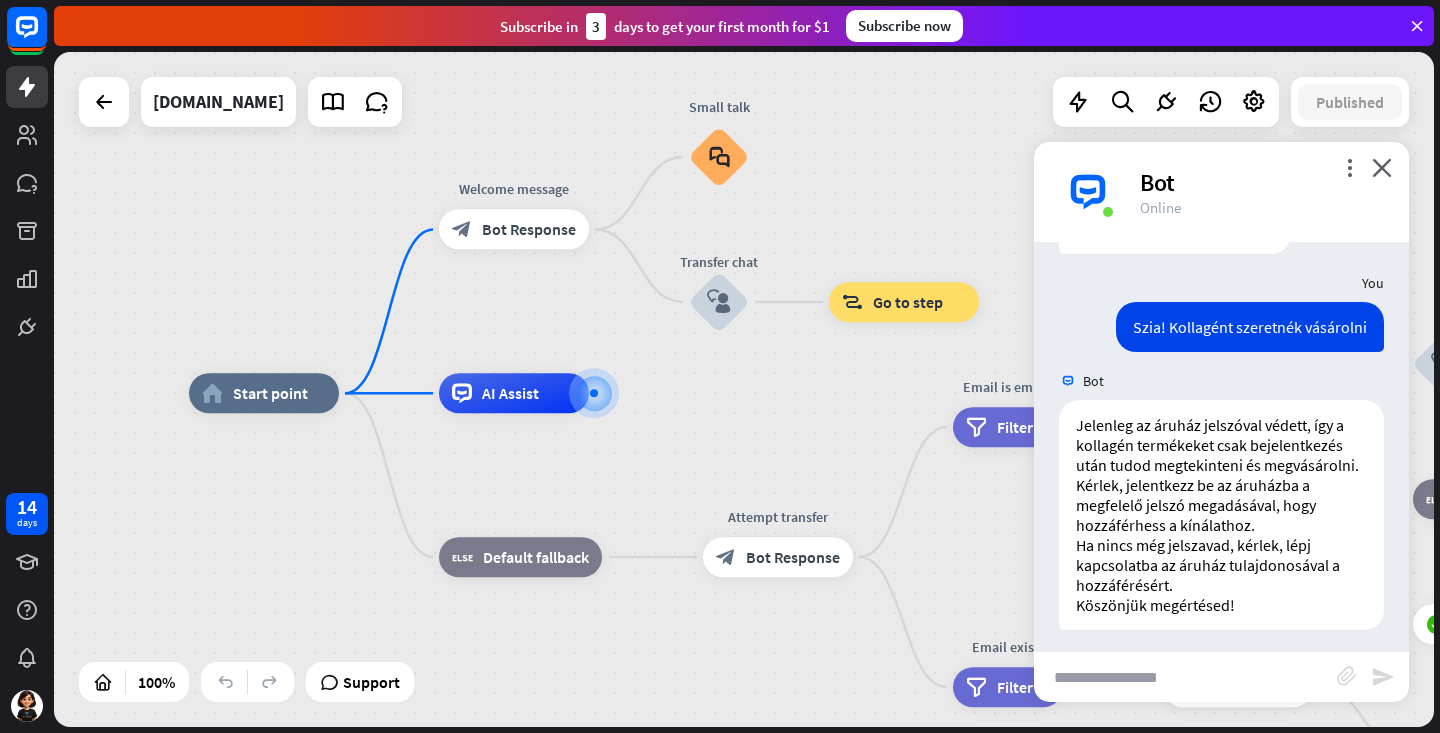 scroll, scrollTop: 125, scrollLeft: 0, axis: vertical 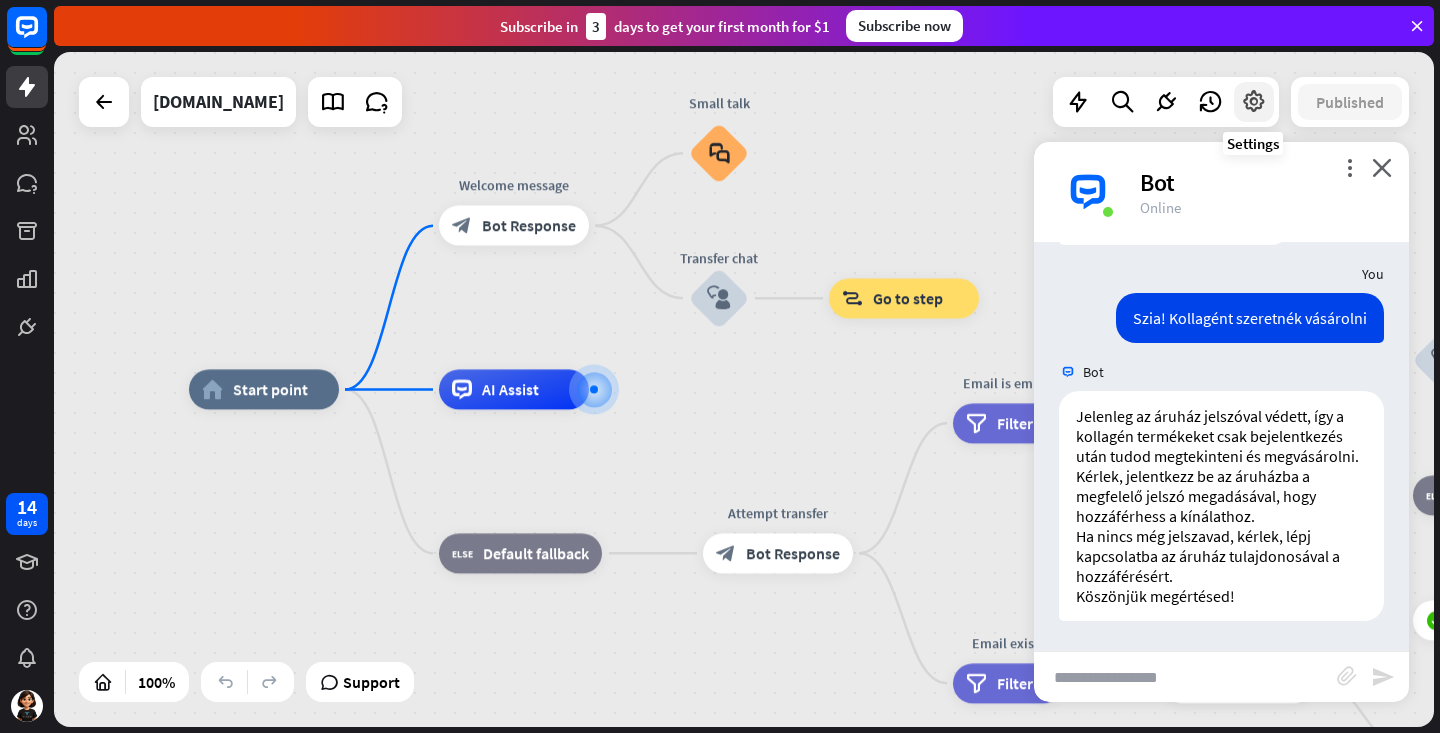 click at bounding box center (1254, 102) 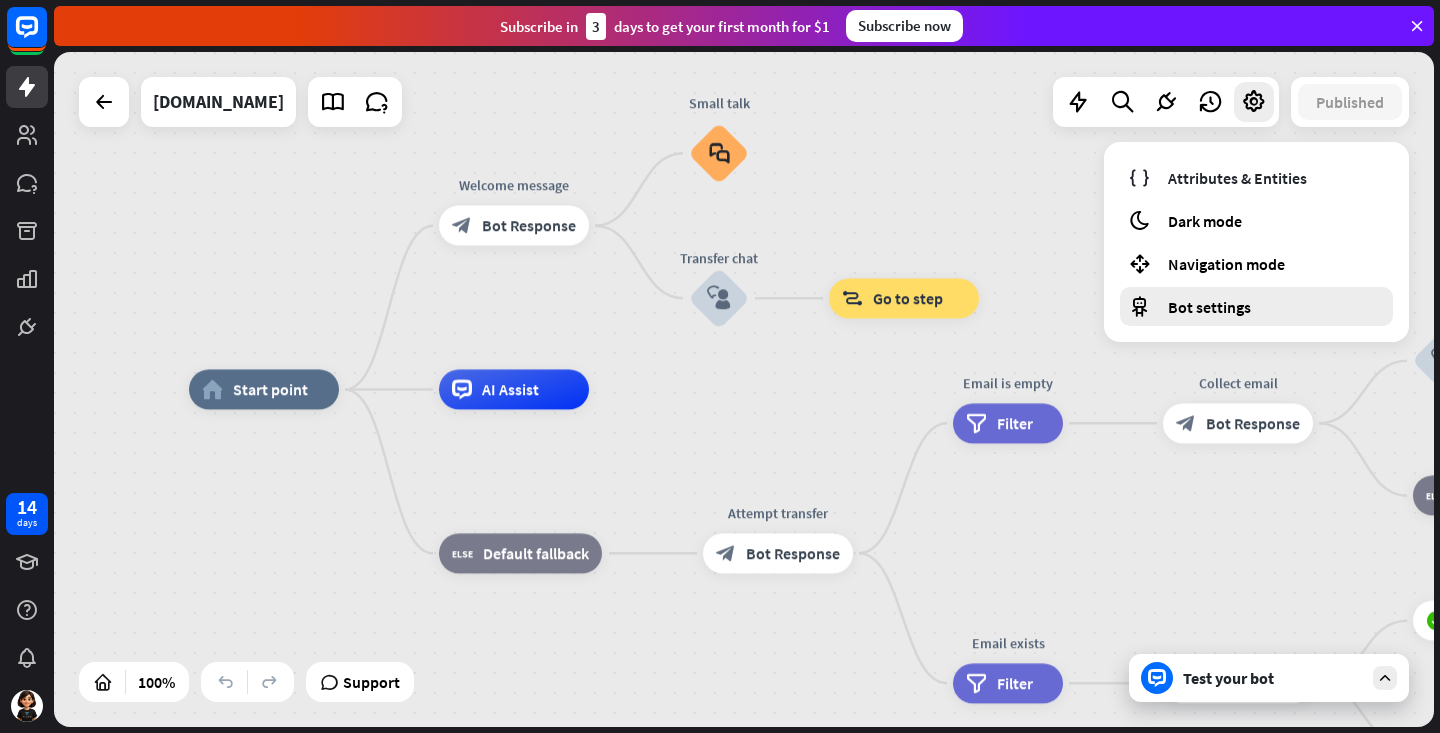click on "Bot settings" at bounding box center [1209, 307] 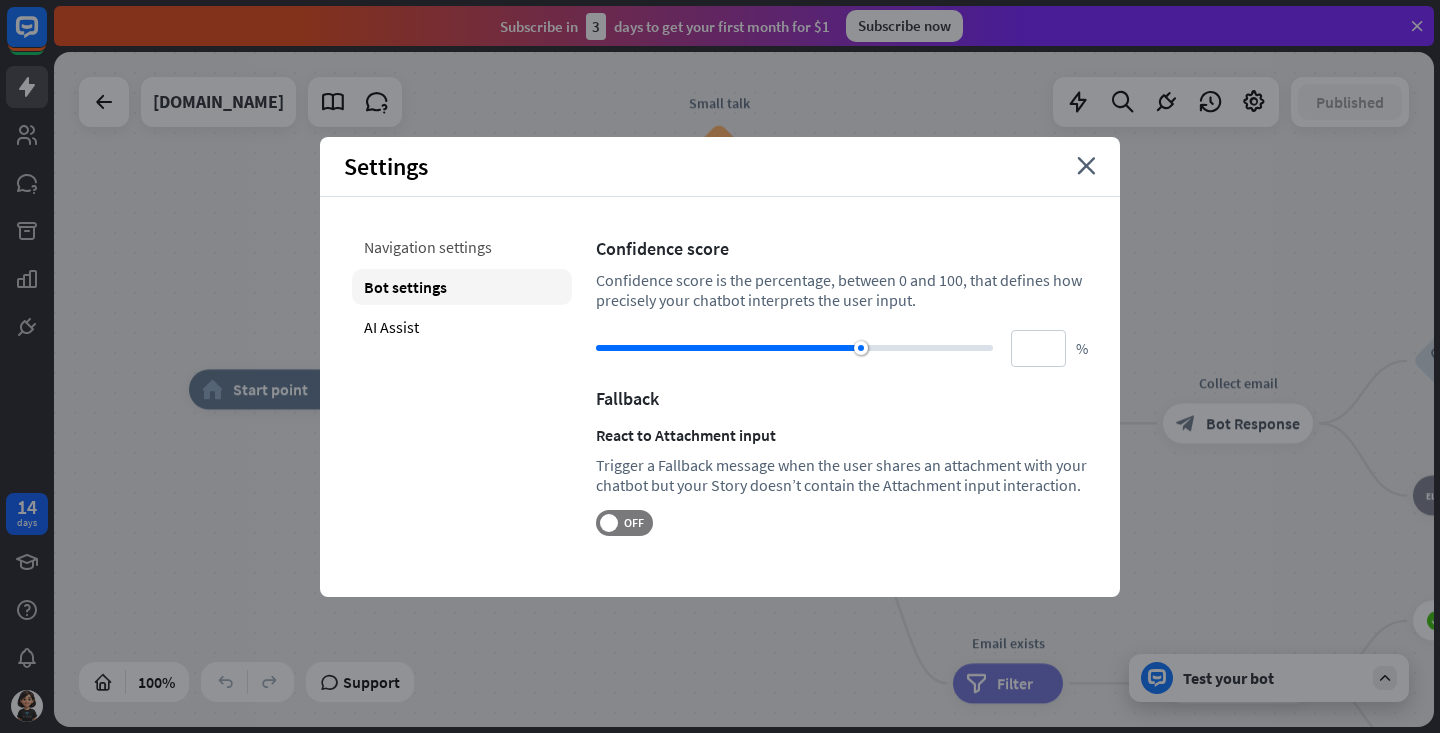 click on "Navigation settings" at bounding box center [462, 247] 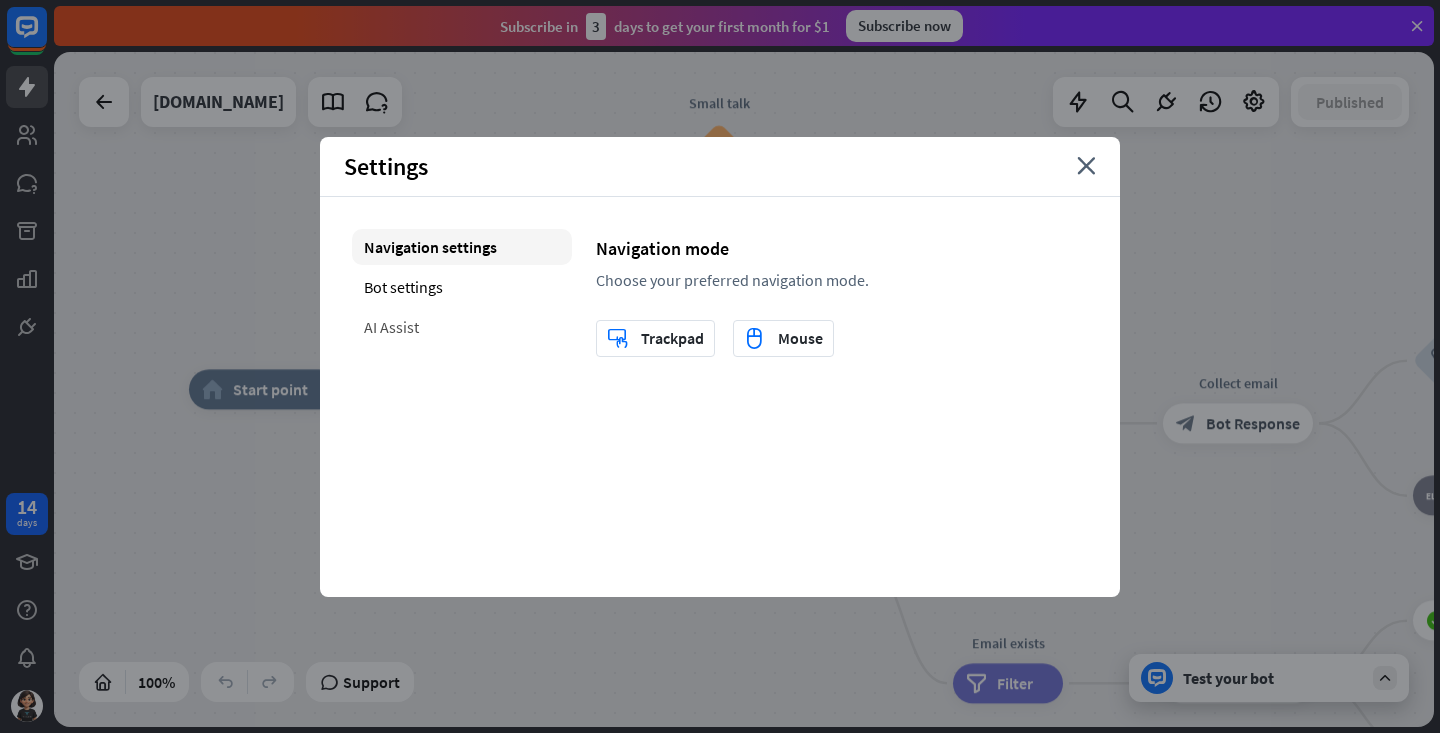 click on "AI Assist" at bounding box center (462, 327) 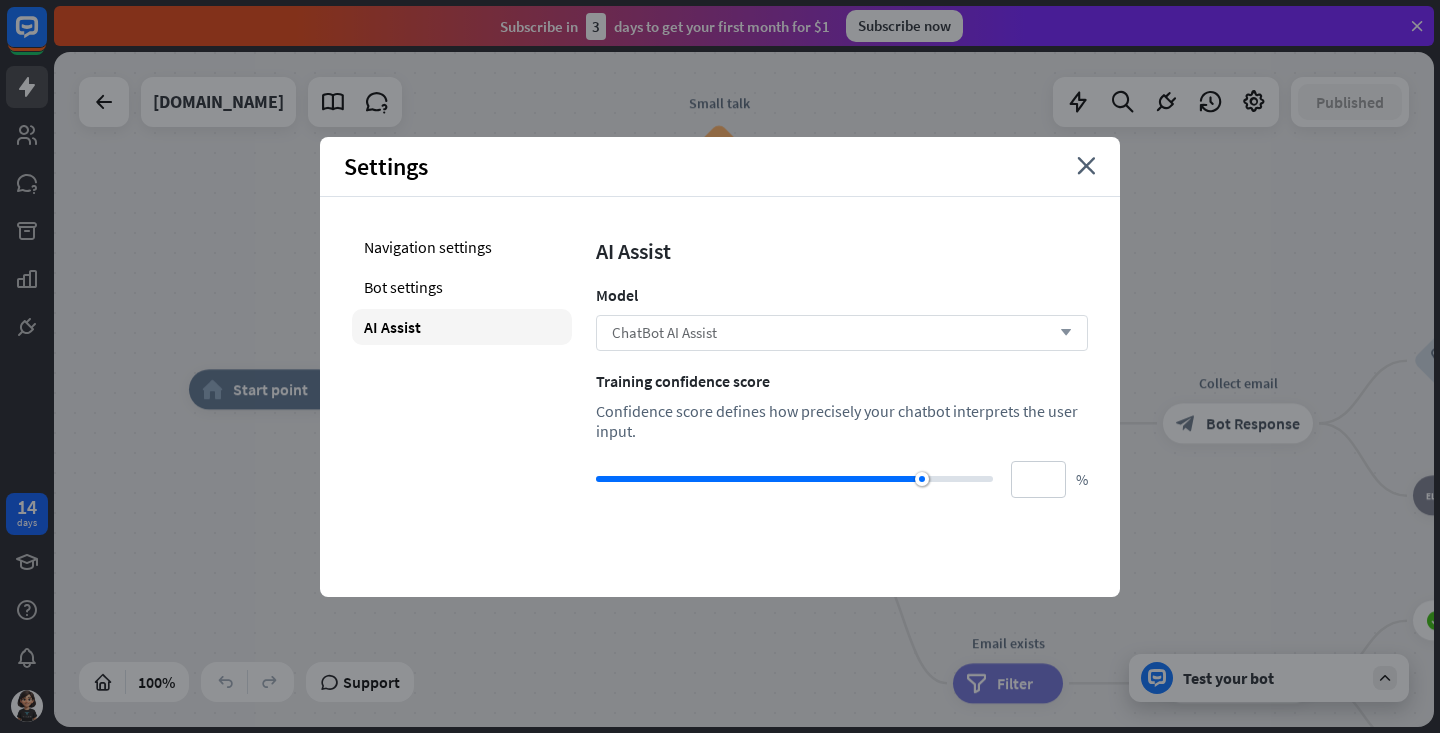 click on "ChatBot AI Assist
arrow_down" at bounding box center [842, 333] 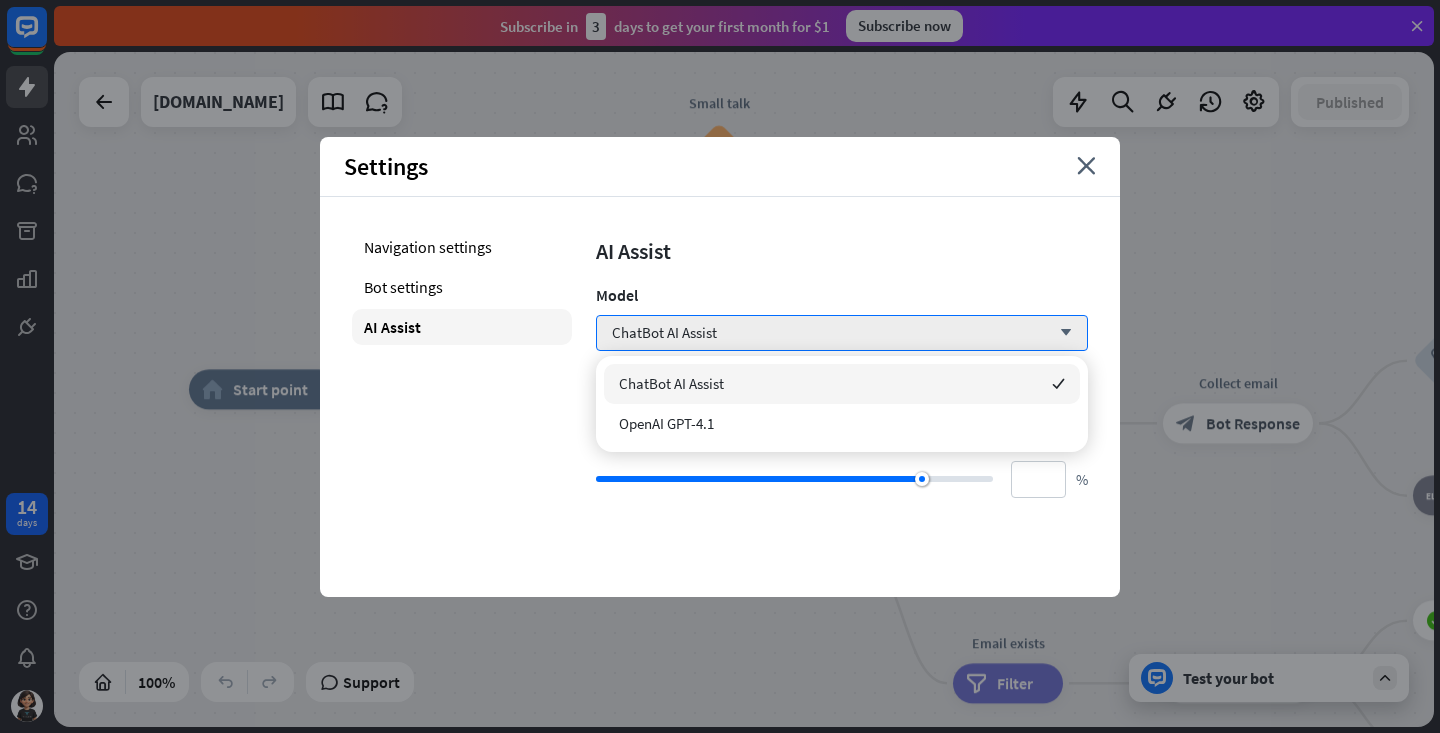 click on "AI Assist" at bounding box center (842, 251) 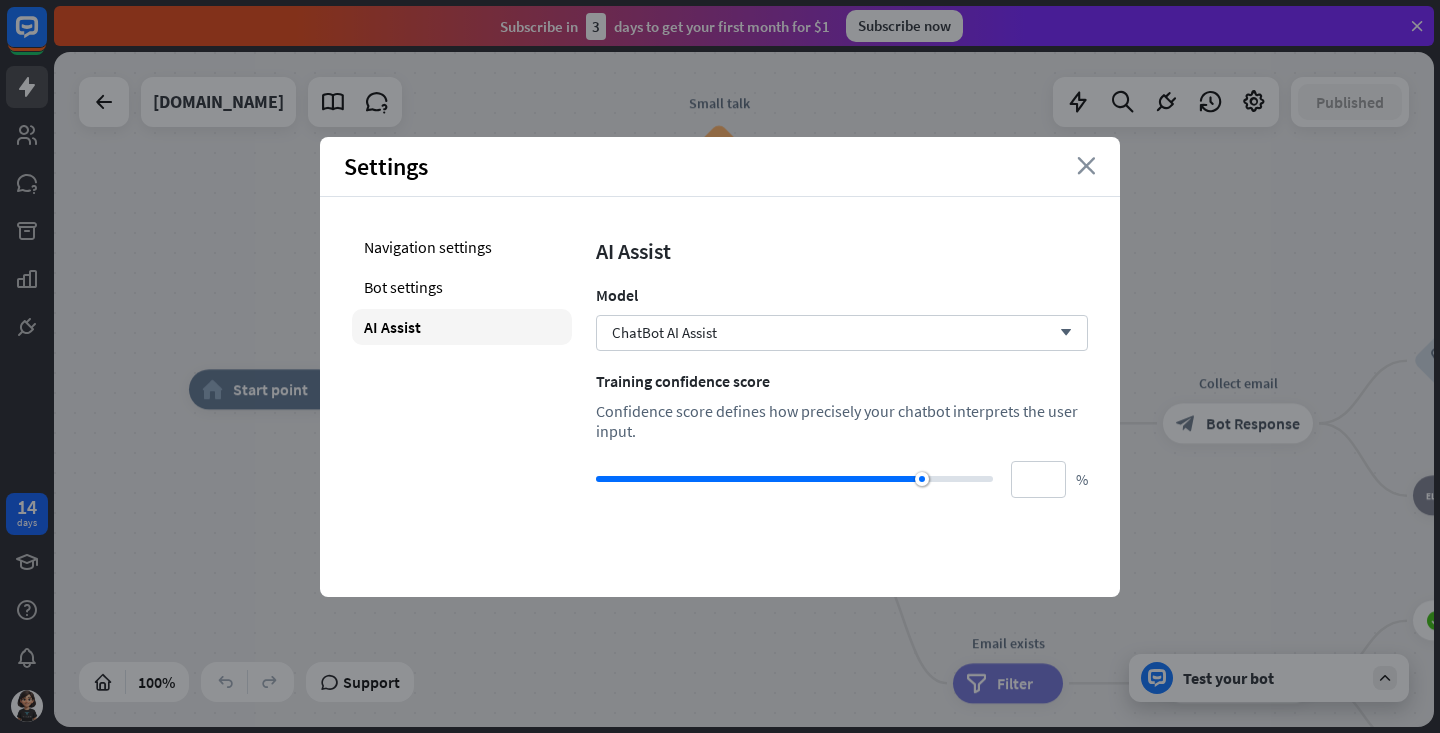 click on "close" at bounding box center (1086, 166) 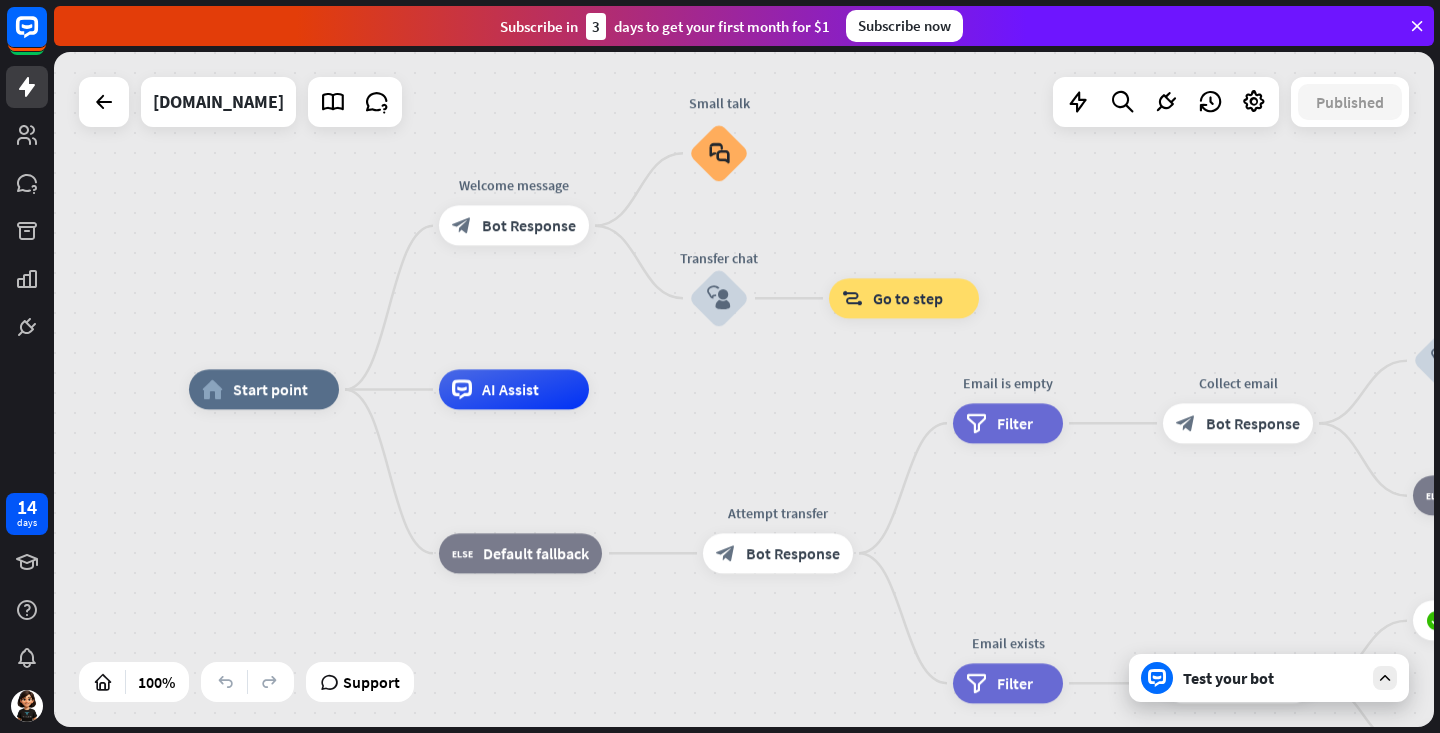 click on "home_2   Start point                 Welcome message   block_bot_response   Bot Response                 Small talk   block_faq                 Transfer chat   block_user_input       Edit name   more_horiz             block_goto   Go to step                     AI Assist                   block_fallback   Default fallback                 Attempt transfer   block_bot_response   Bot Response                 Email is empty   filter   Filter                 Collect email   block_bot_response   Bot Response                   block_user_input                 Thanks for email!   block_bot_response   Bot Response                 Go to "Transfer chat"   block_goto   Go to step                   block_fallback   Fallback                   block_goto   Go to step                 Email exists   filter   Filter                   block_livechat   Transfer chat                   block_success   Success                   block_failure   Failure                 No agents to chat.   block_bot_response" at bounding box center (744, 389) 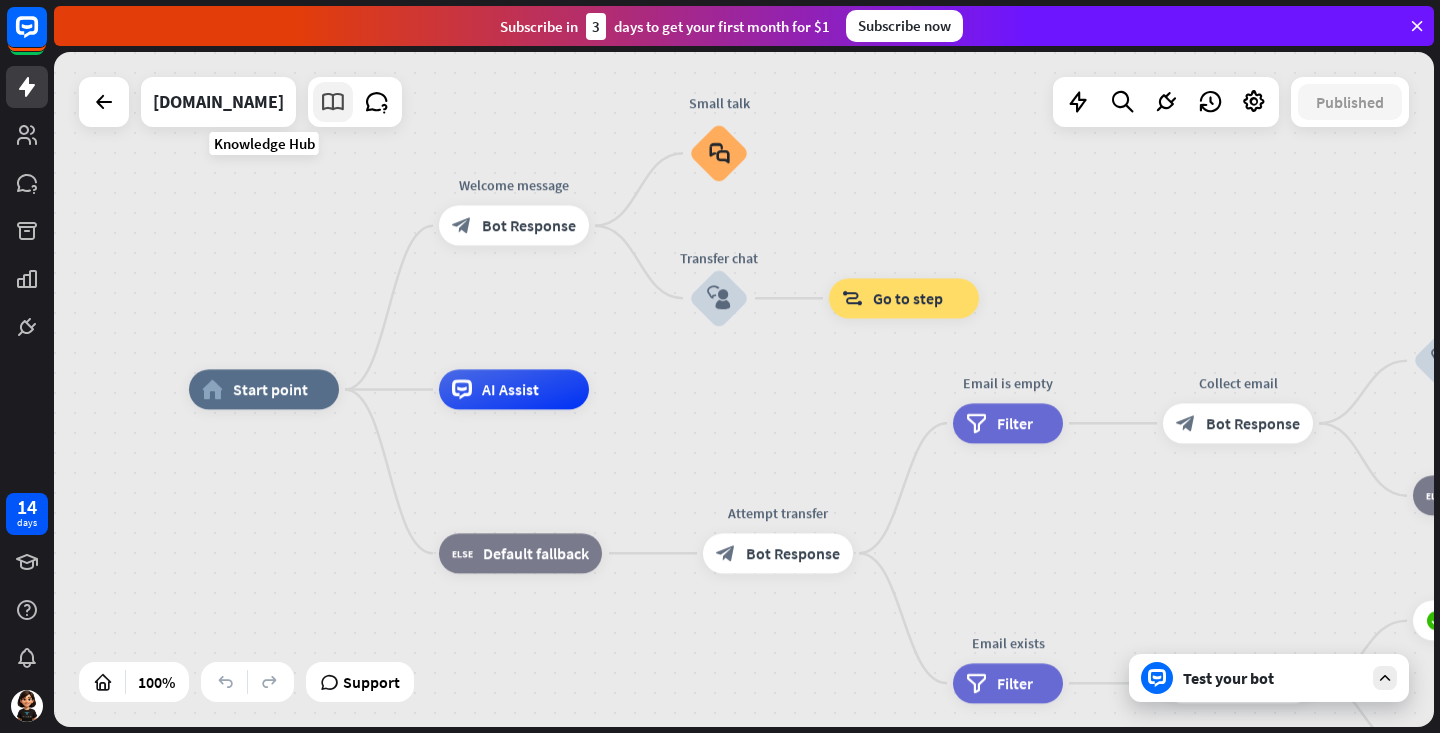 click at bounding box center [333, 102] 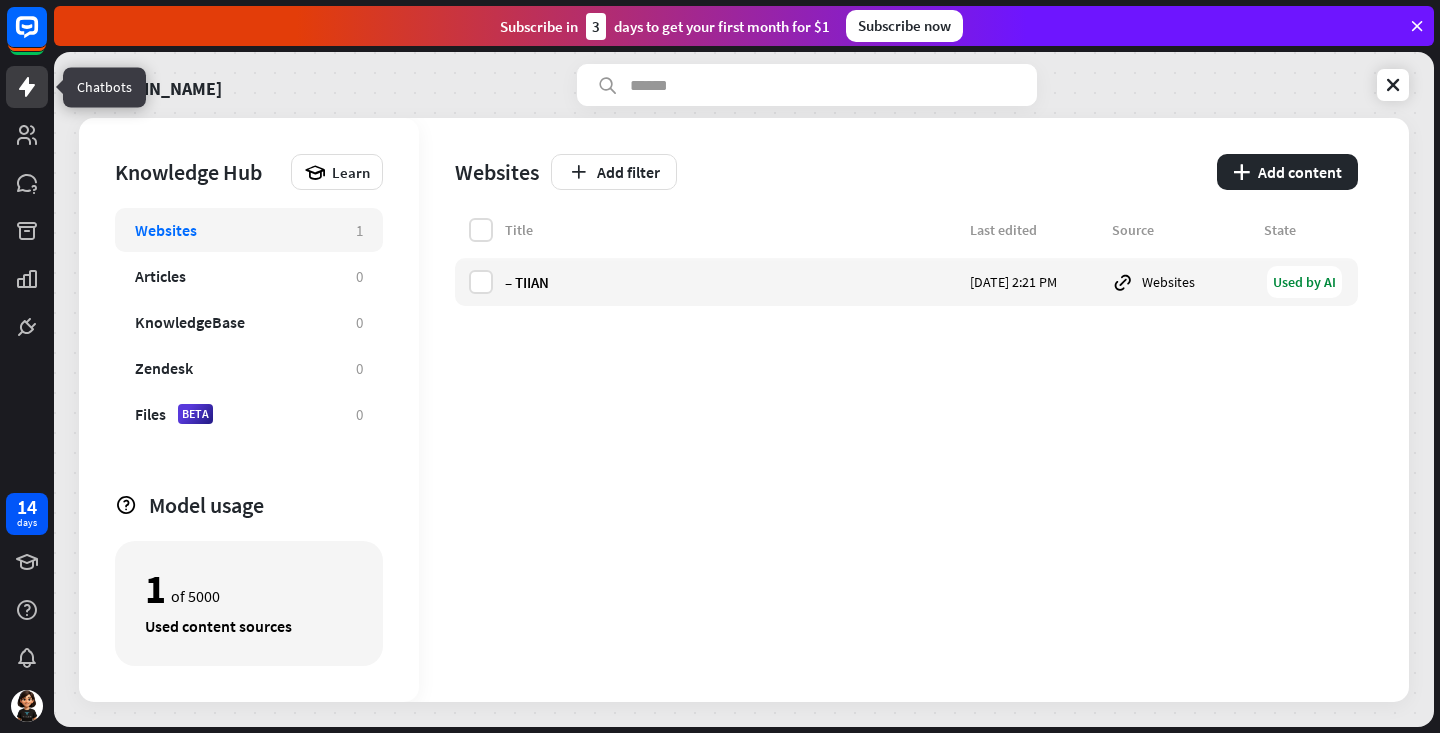 click 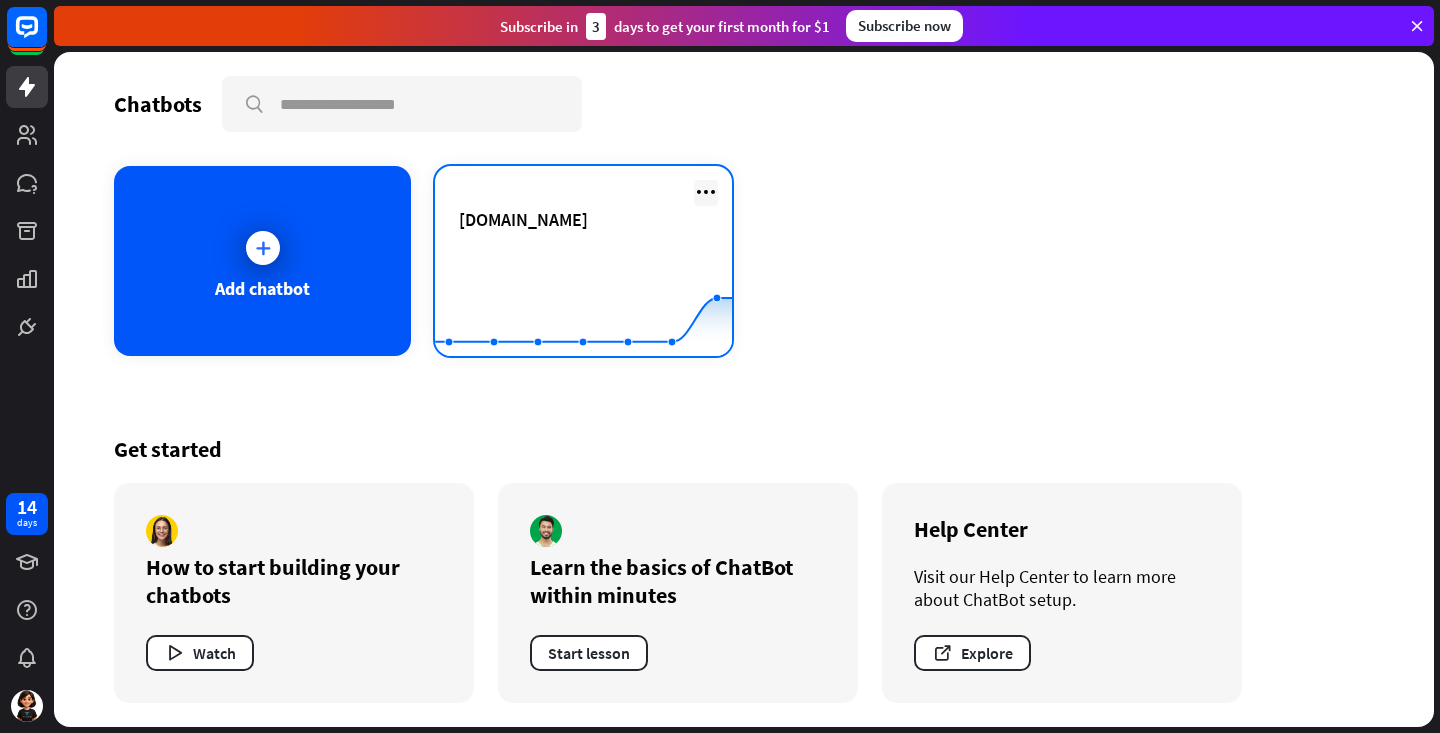 click at bounding box center (706, 192) 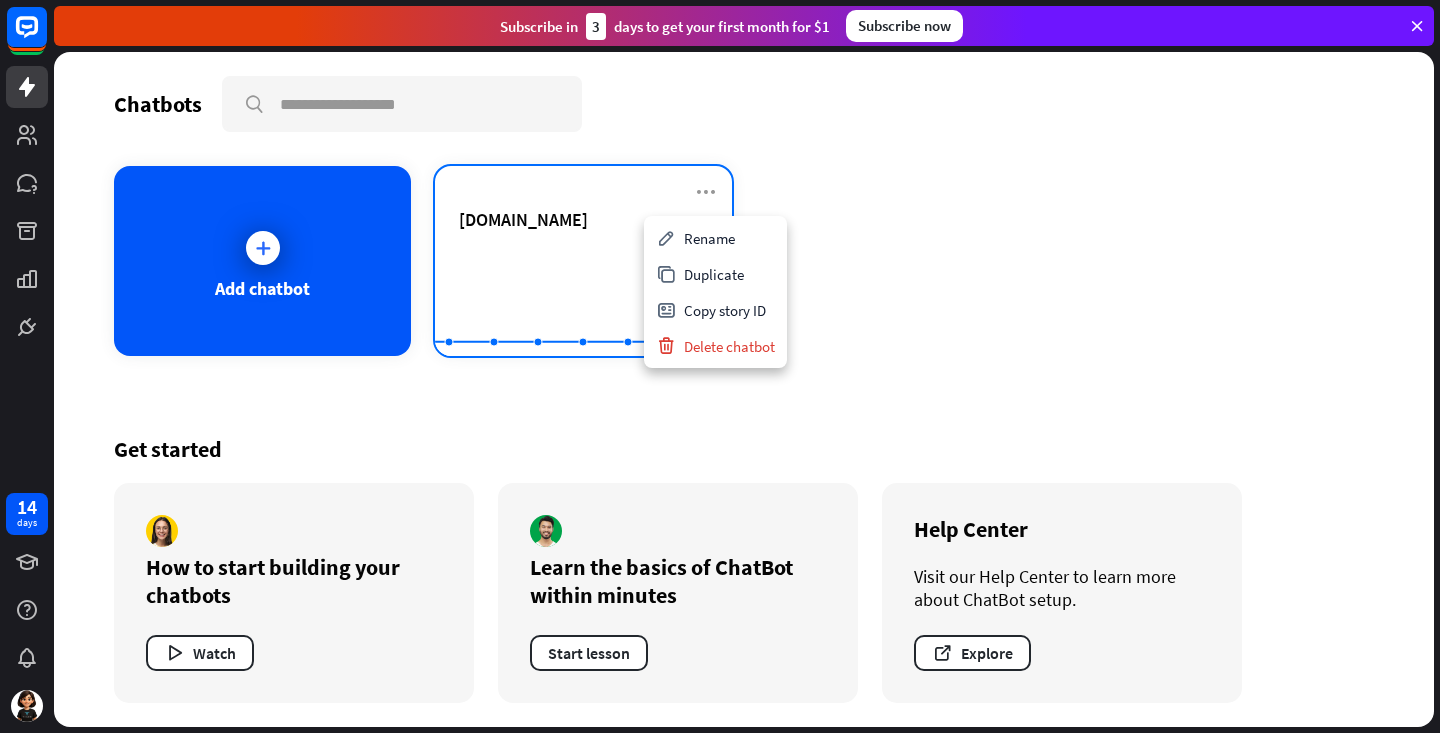 click 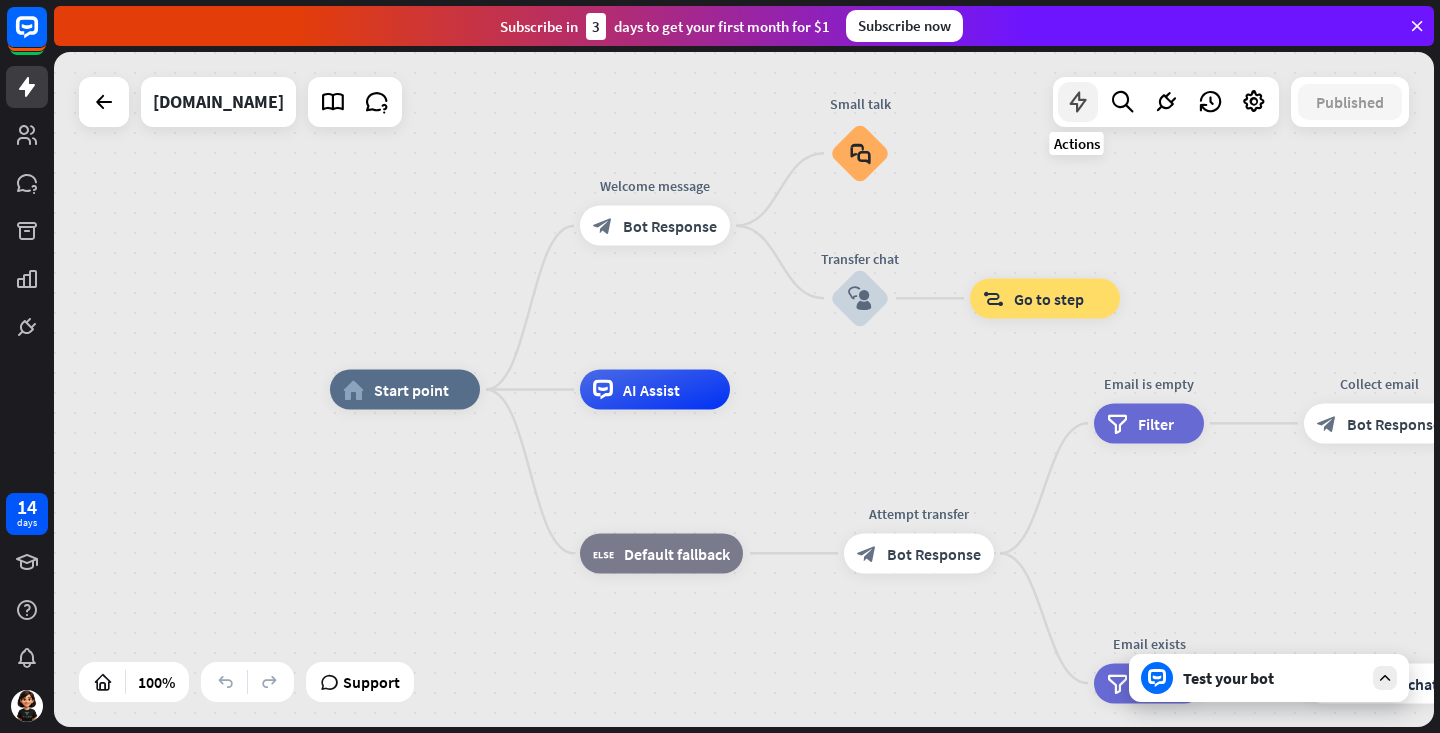 click at bounding box center (1078, 102) 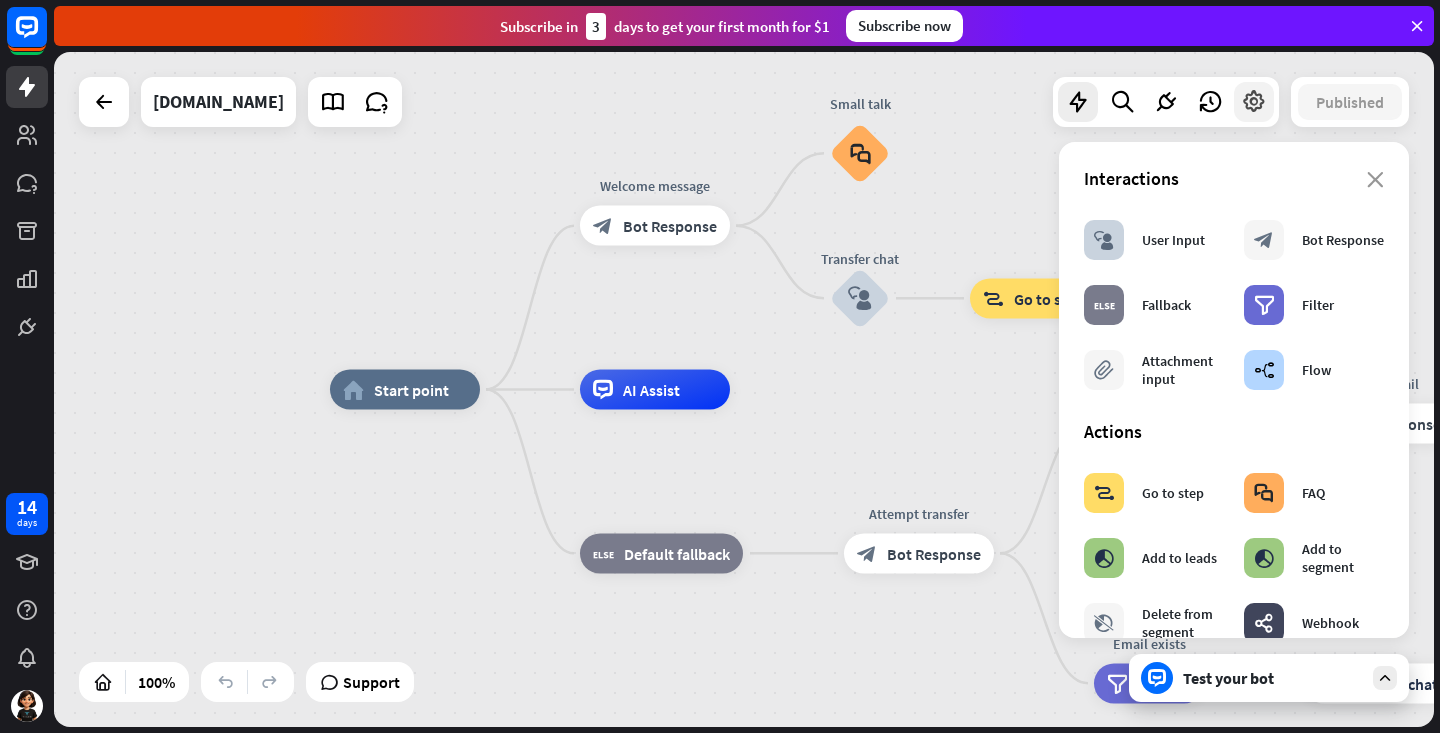 click at bounding box center (1254, 102) 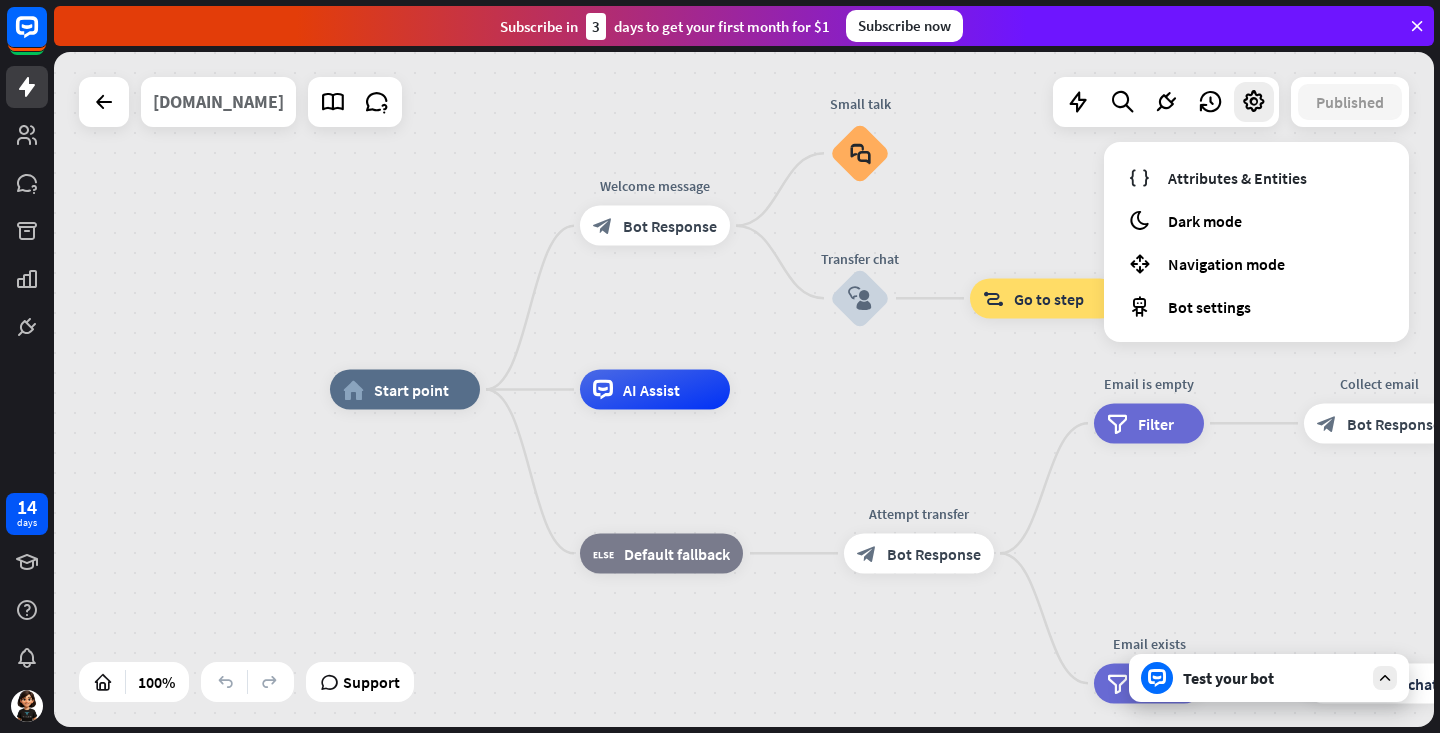 click on "[DOMAIN_NAME]" at bounding box center [218, 102] 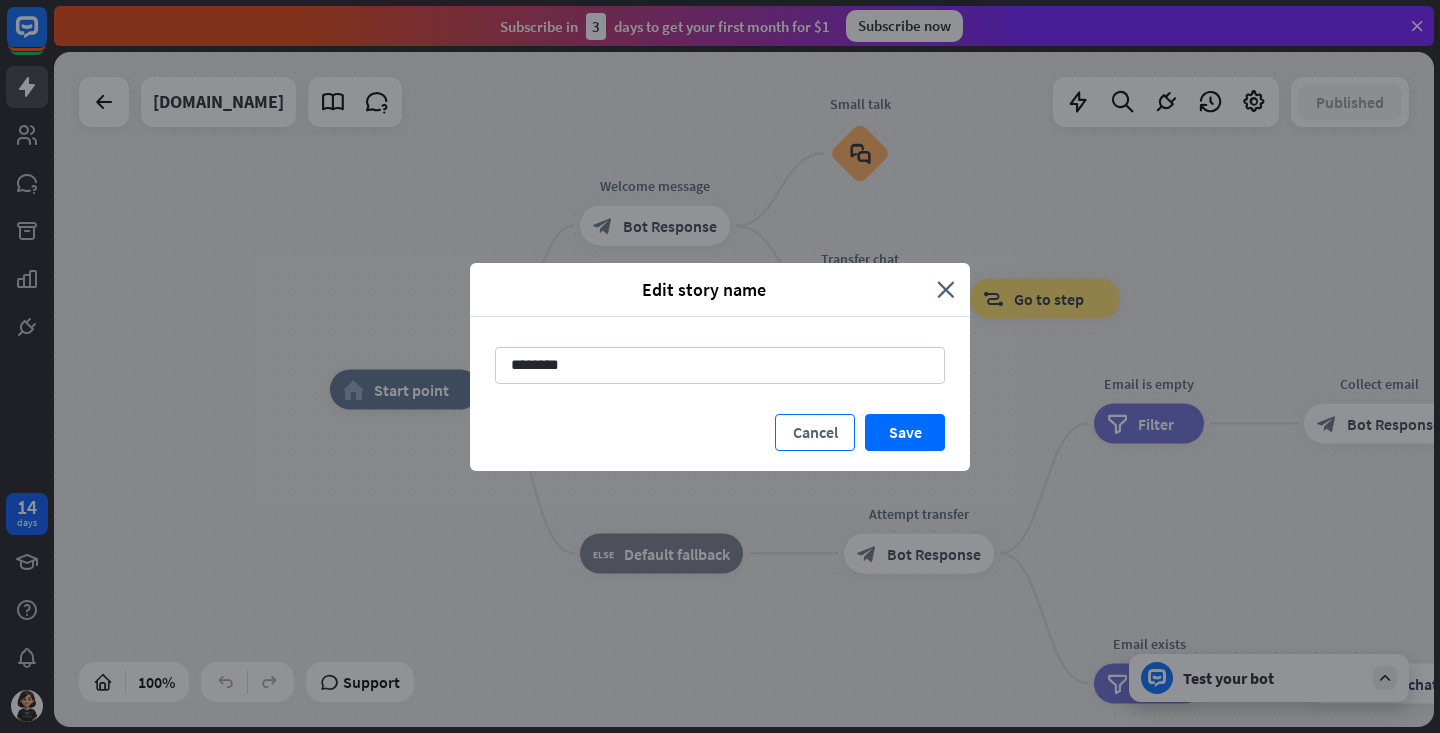 click on "Cancel" at bounding box center [815, 432] 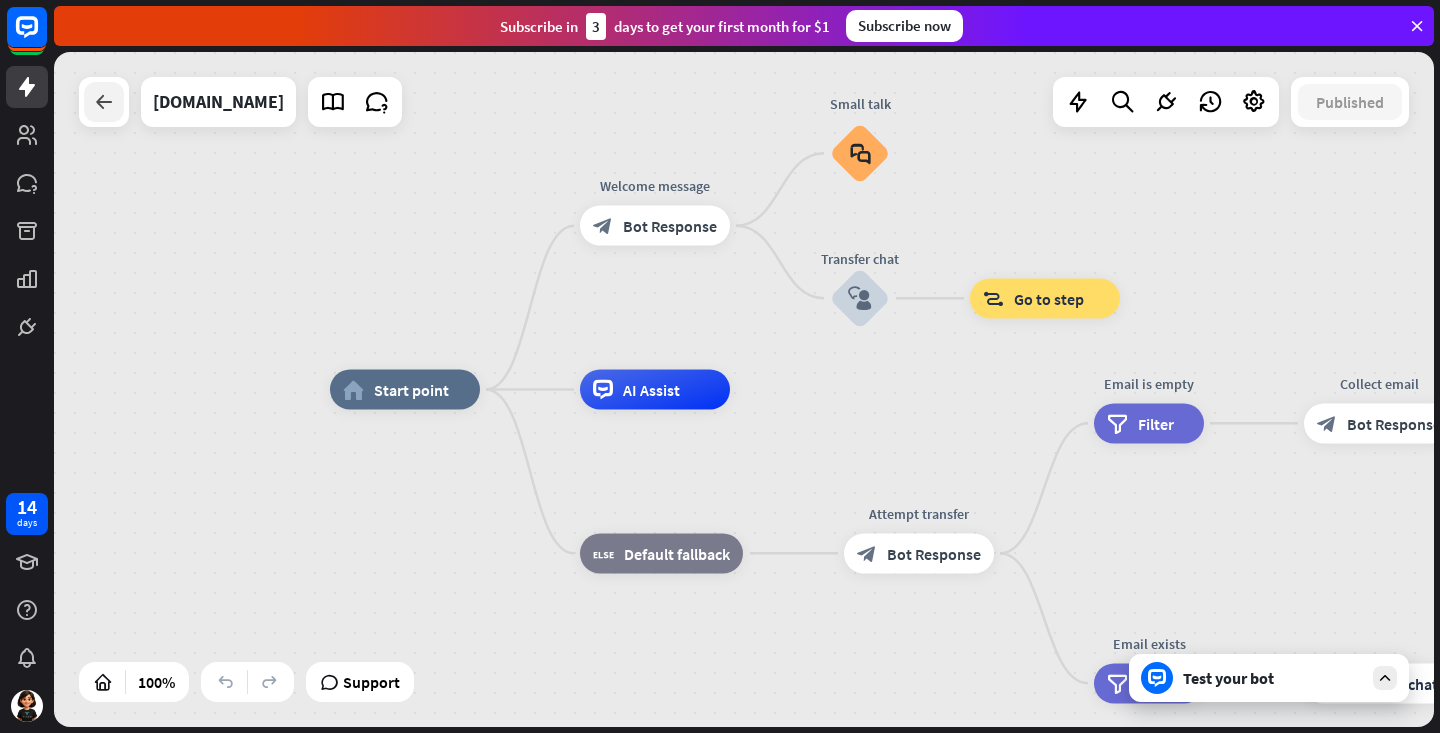 click at bounding box center (104, 102) 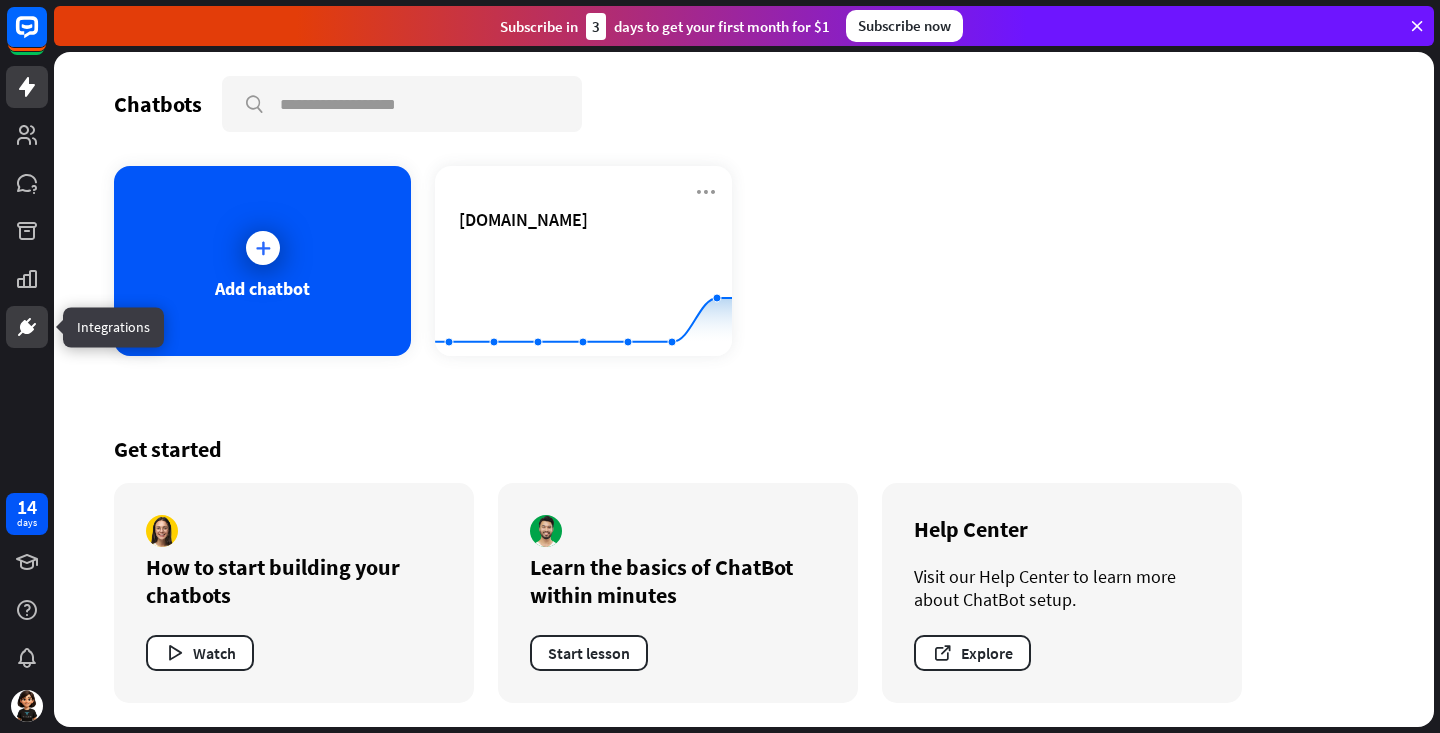 click 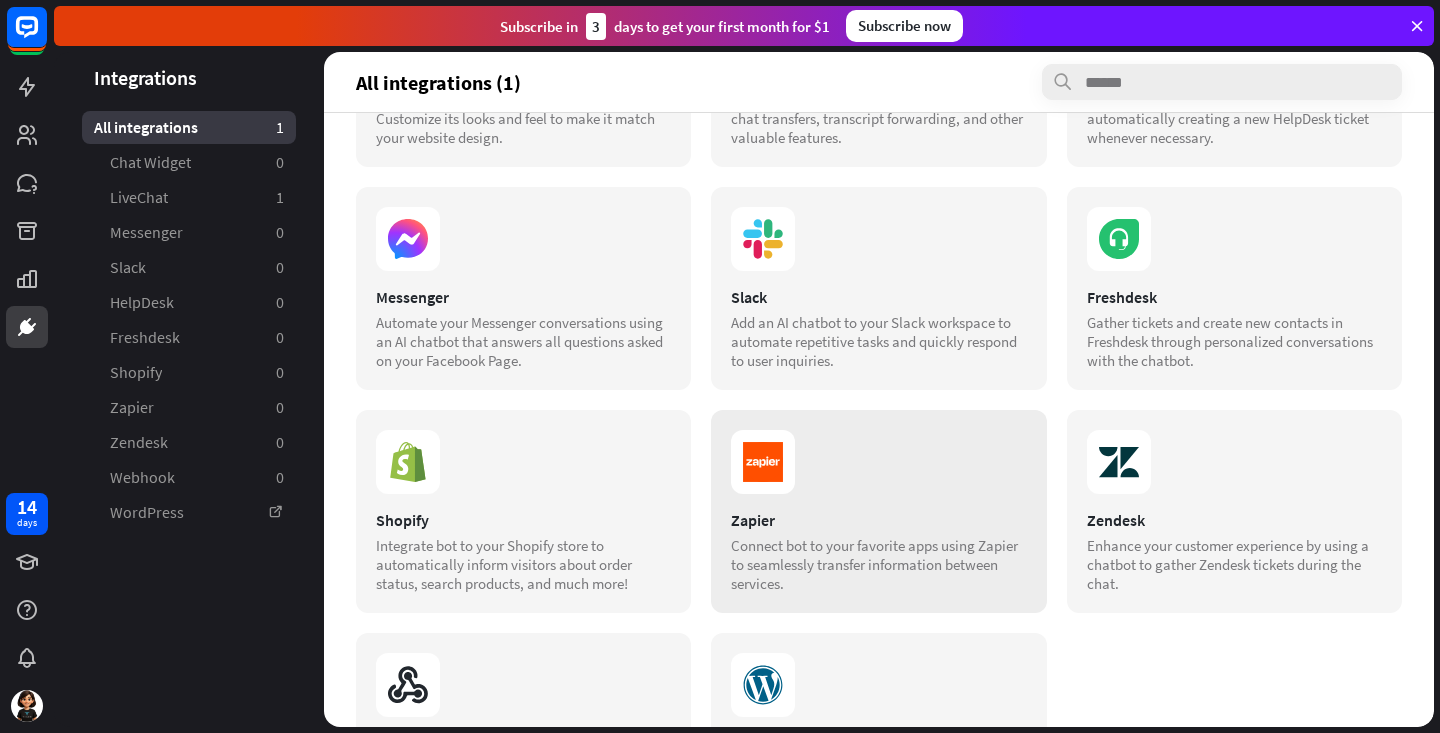 scroll, scrollTop: 322, scrollLeft: 0, axis: vertical 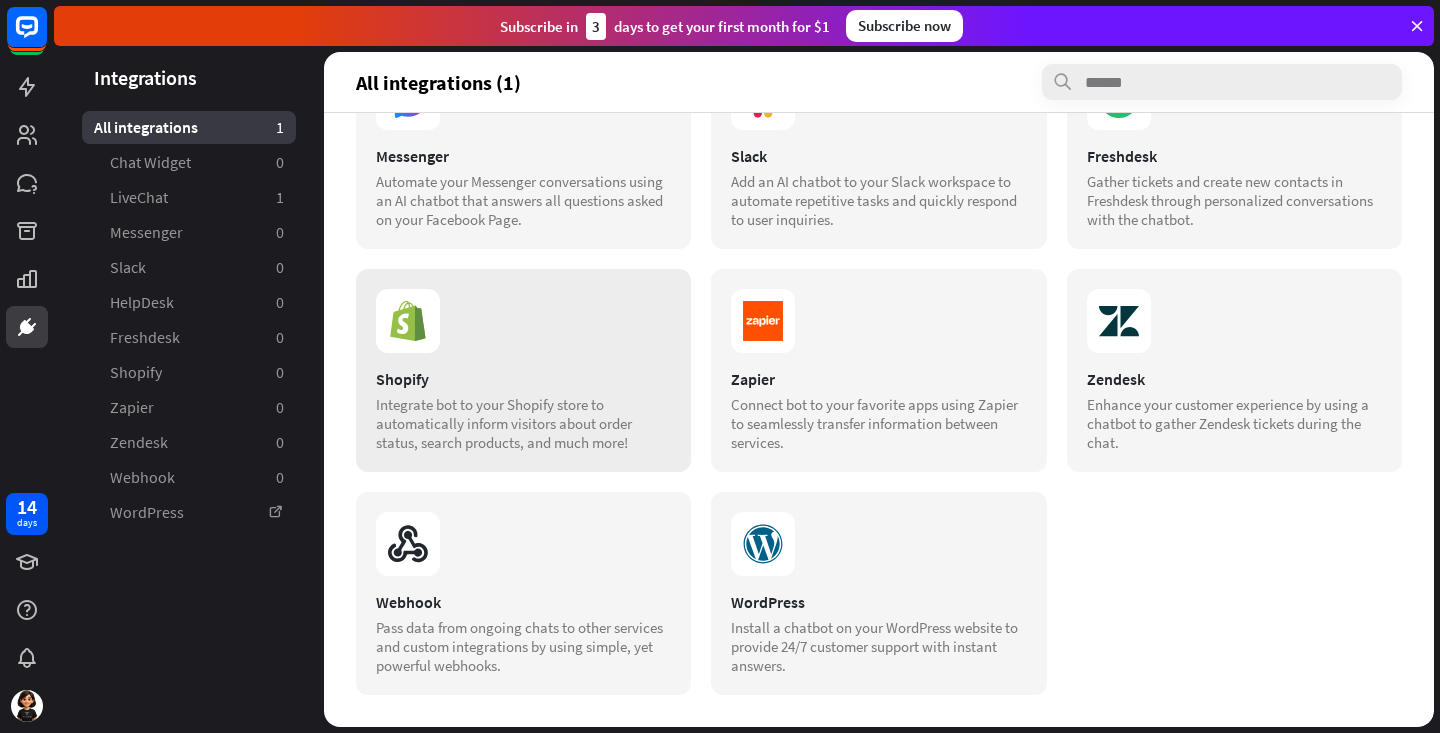 click at bounding box center [523, 321] 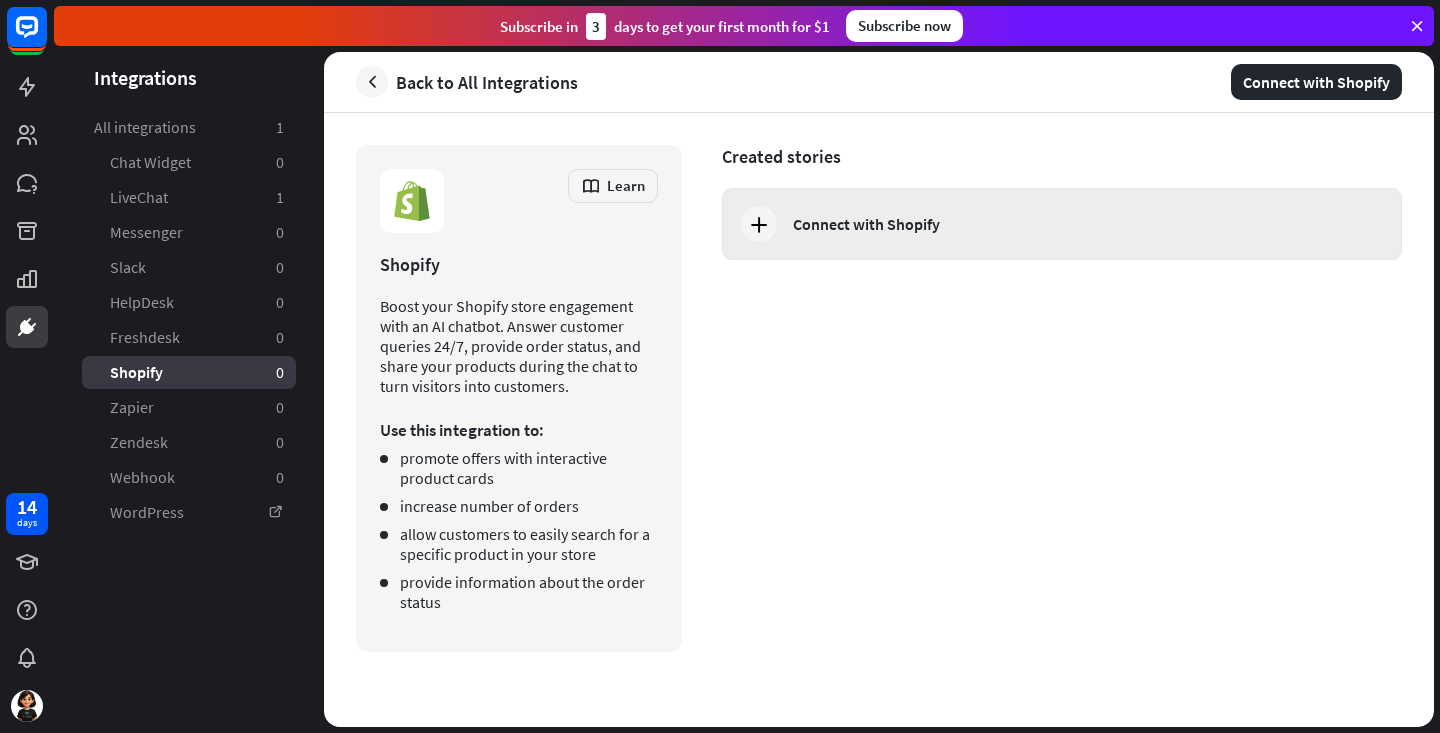 click on "Connect with Shopify" at bounding box center (866, 224) 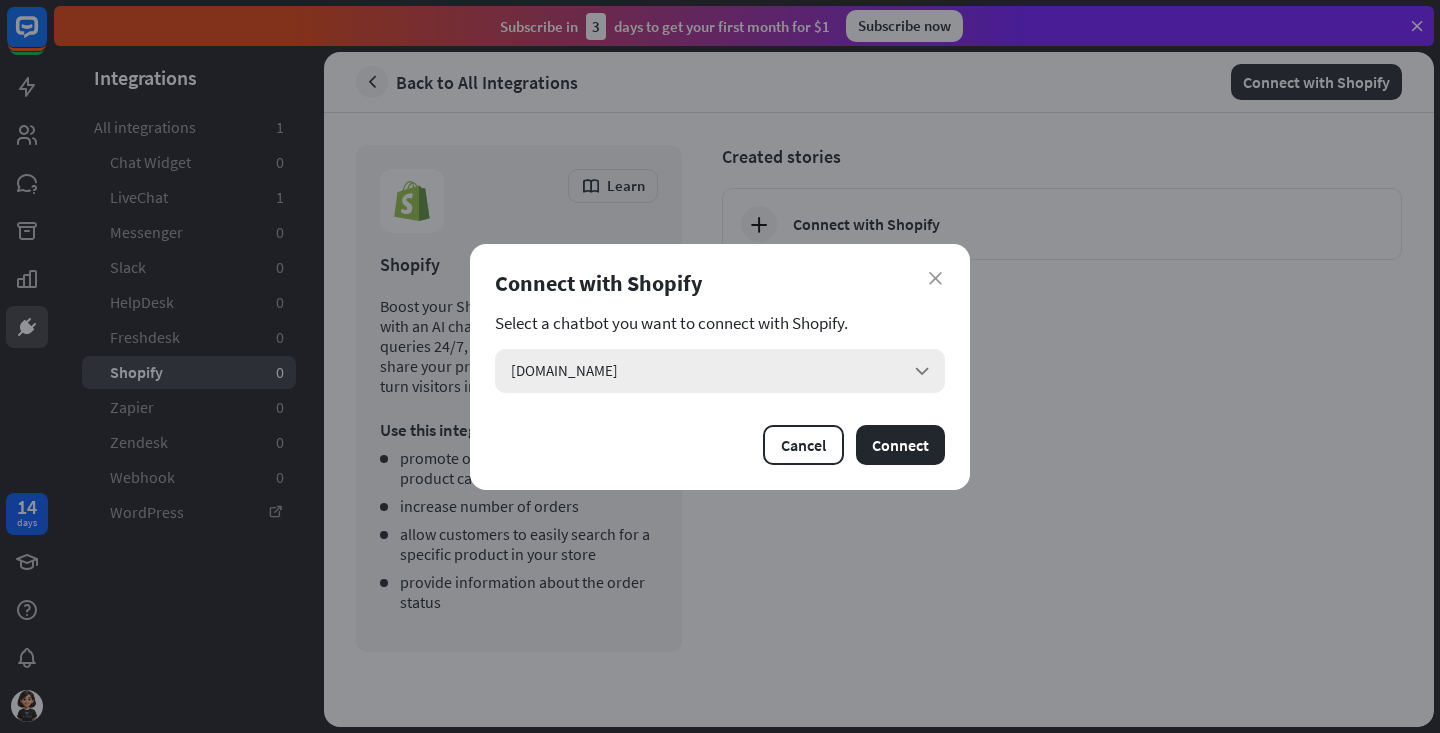 click on "[DOMAIN_NAME]
arrow_down" at bounding box center (720, 371) 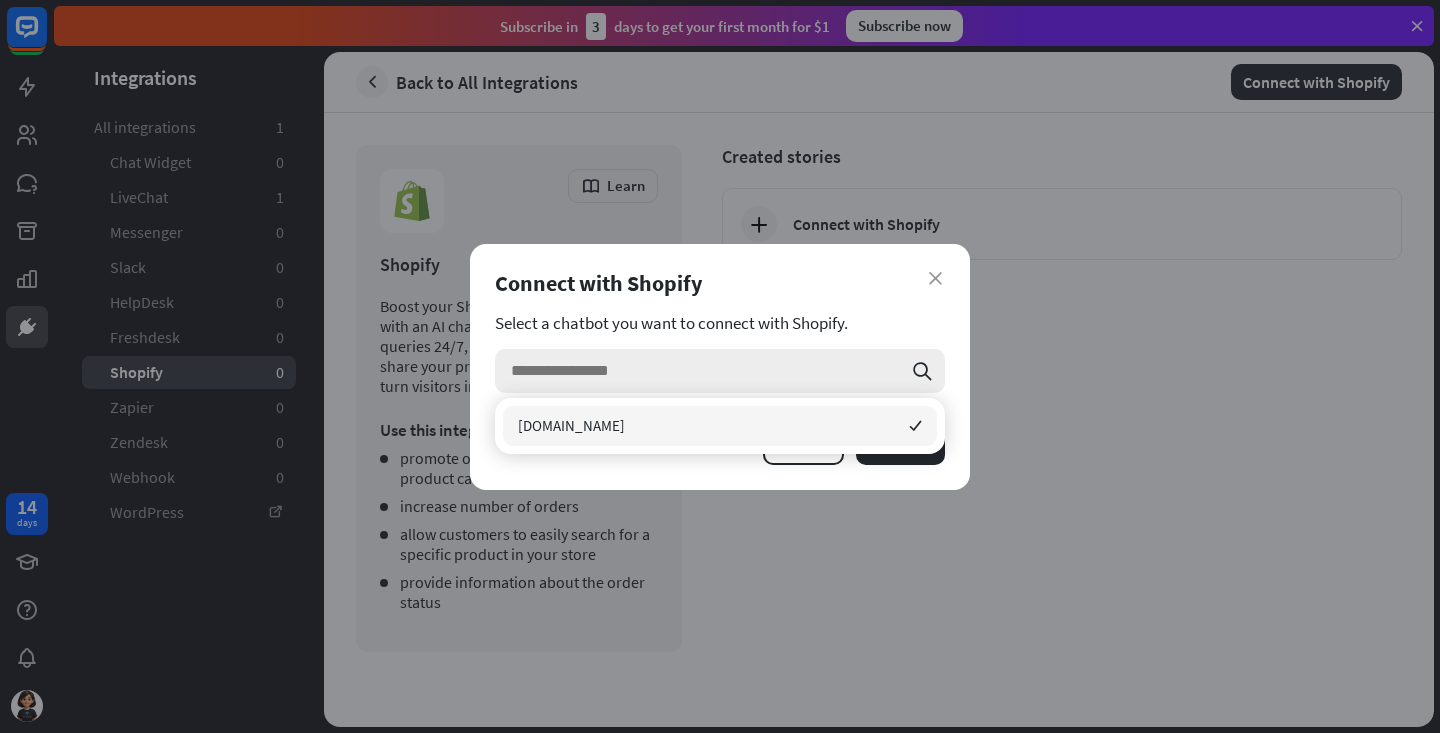 click at bounding box center [706, 371] 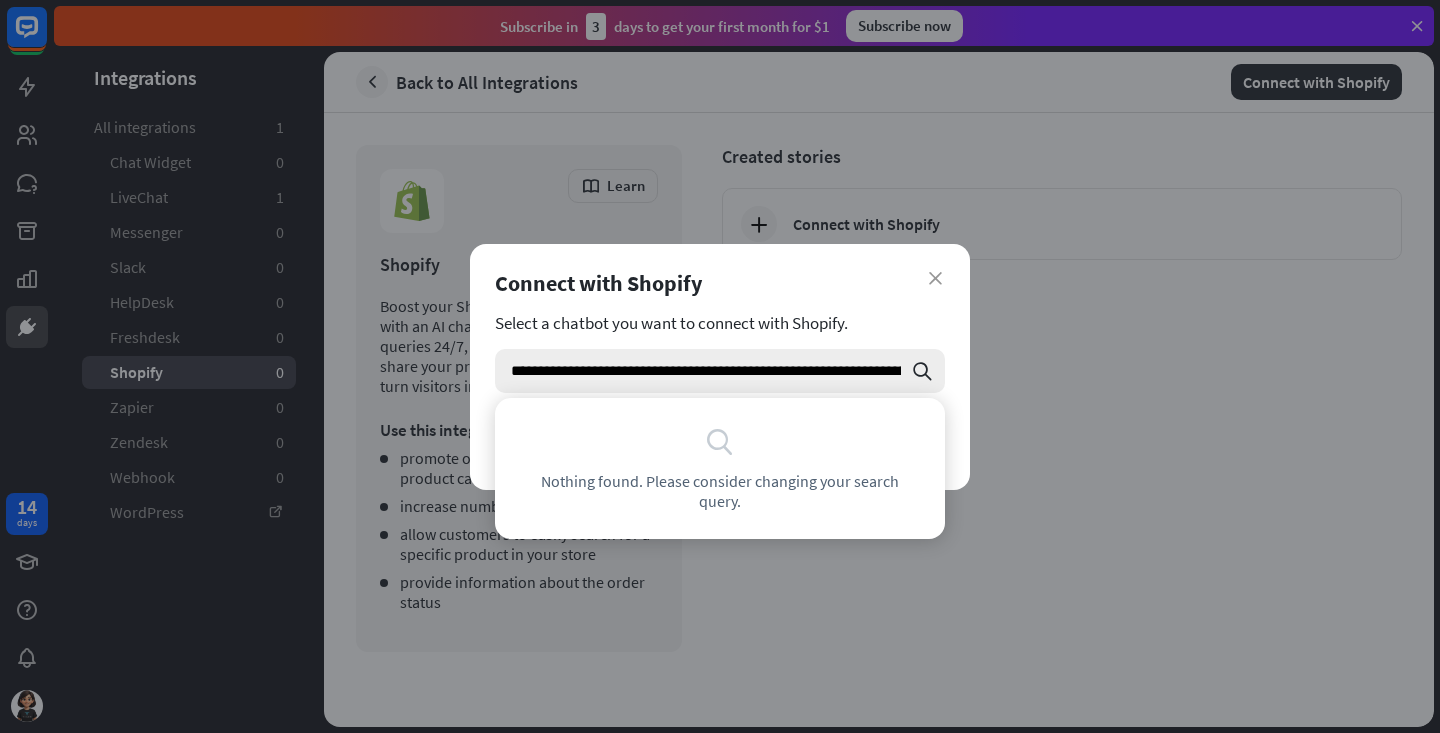 click at bounding box center [706, 371] 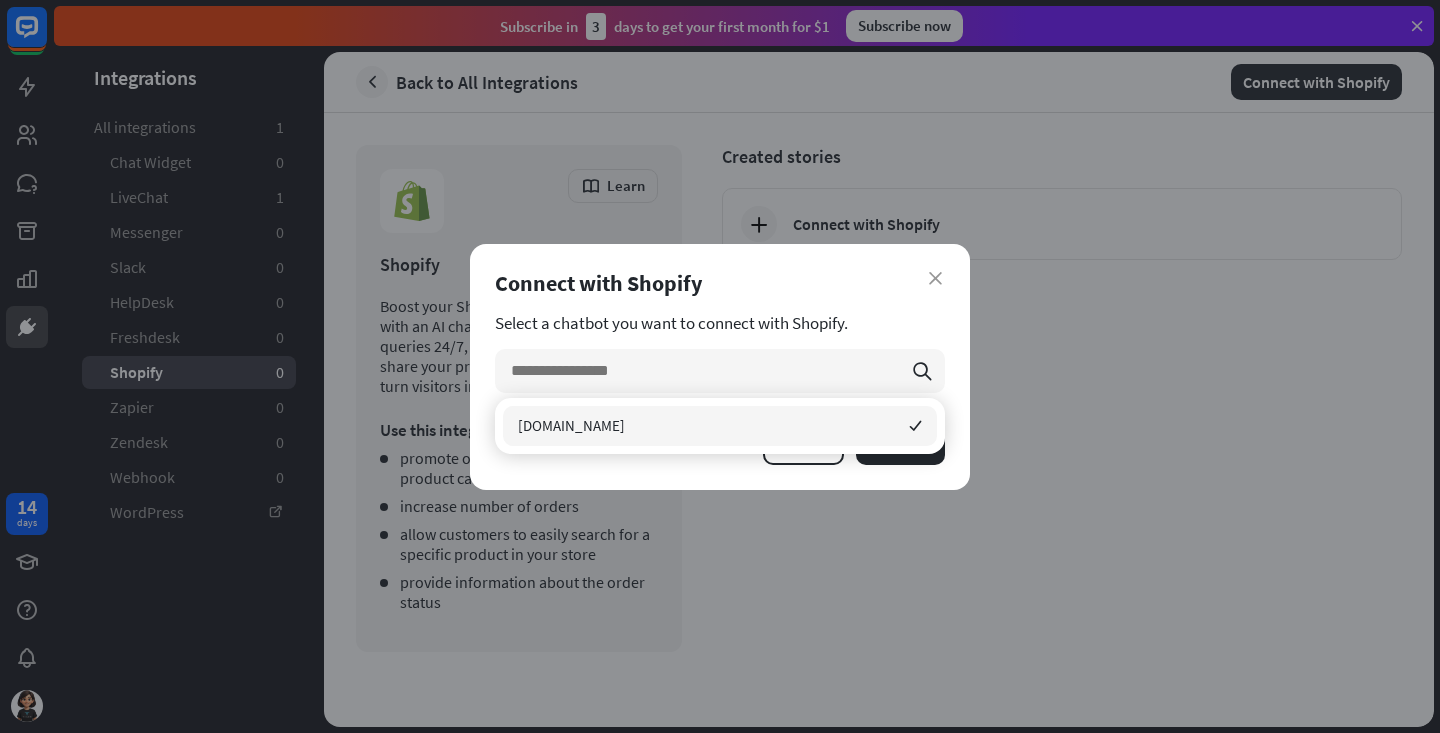 click on "[DOMAIN_NAME]
checked" at bounding box center (720, 426) 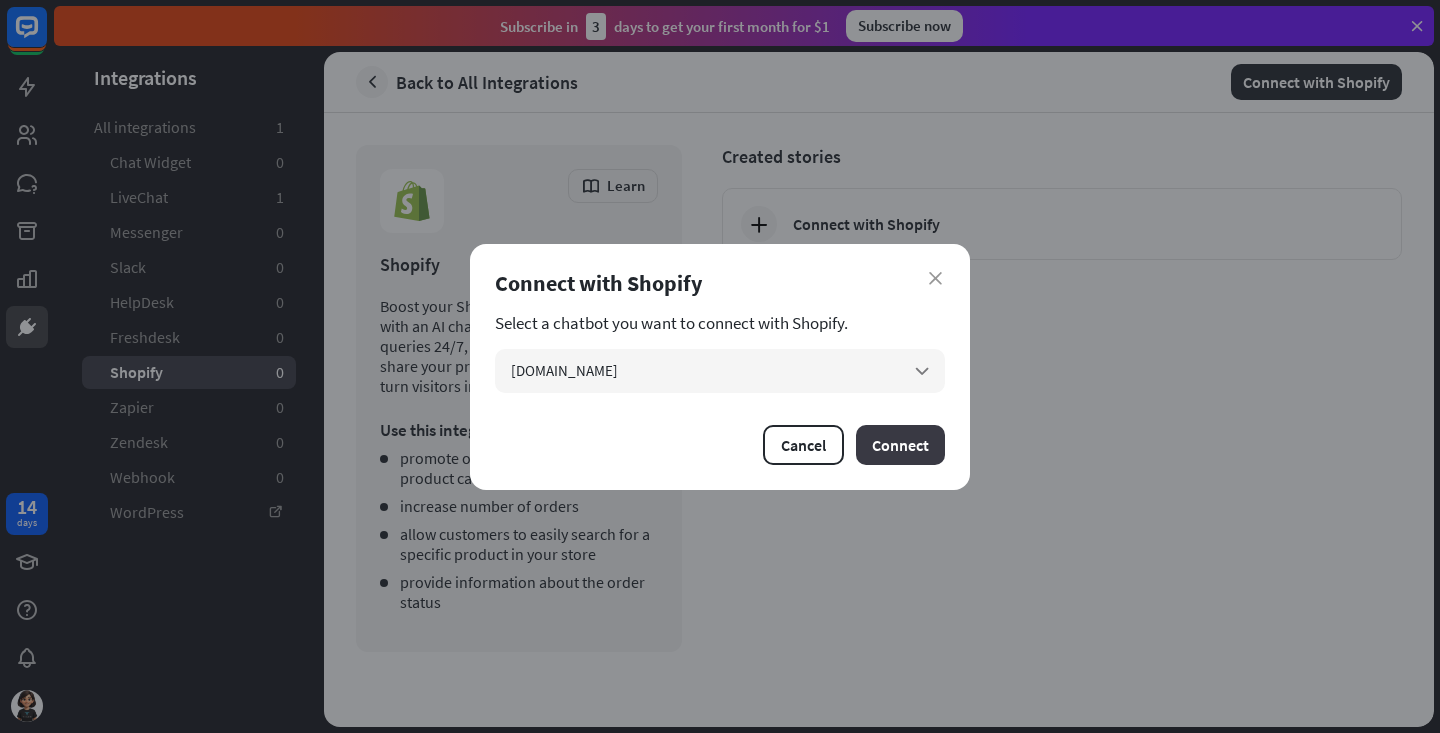 click on "Connect" at bounding box center (900, 445) 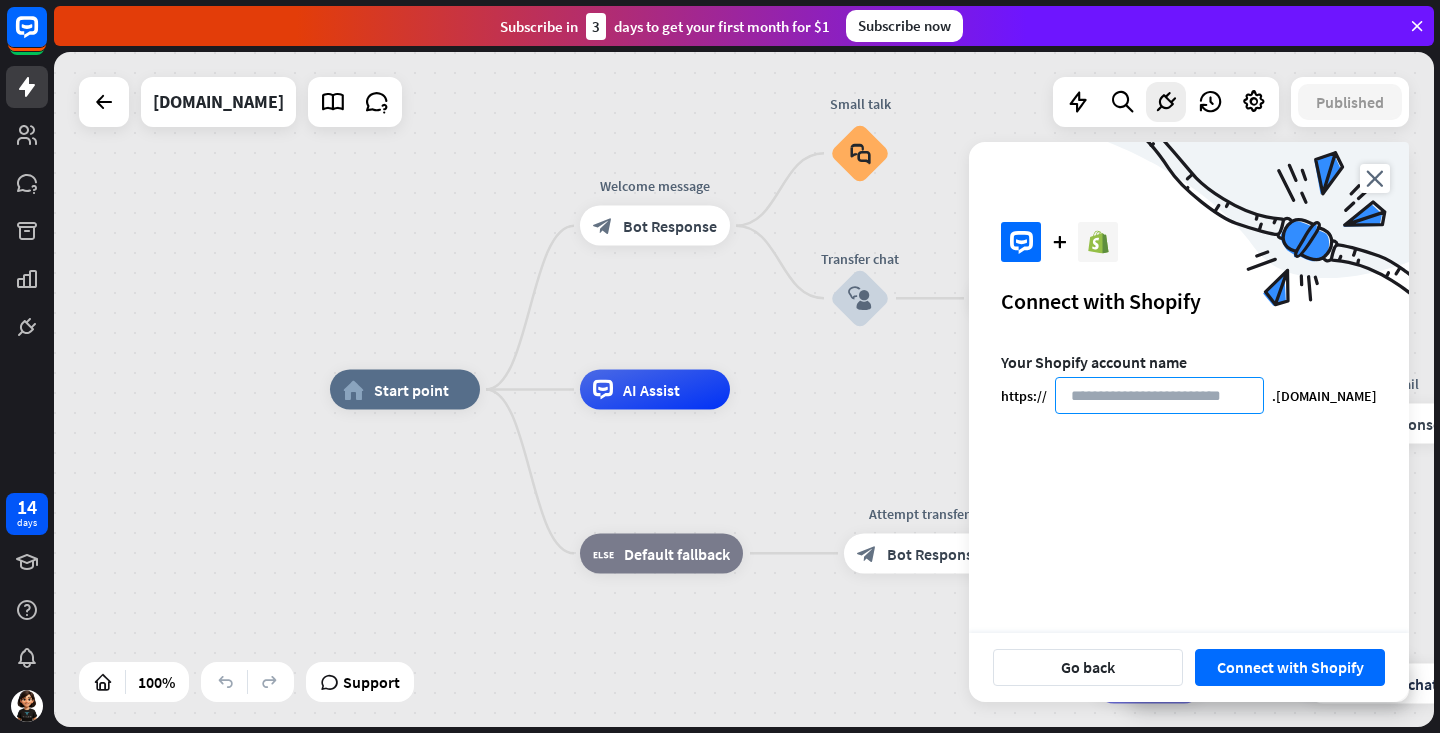 click at bounding box center [1159, 395] 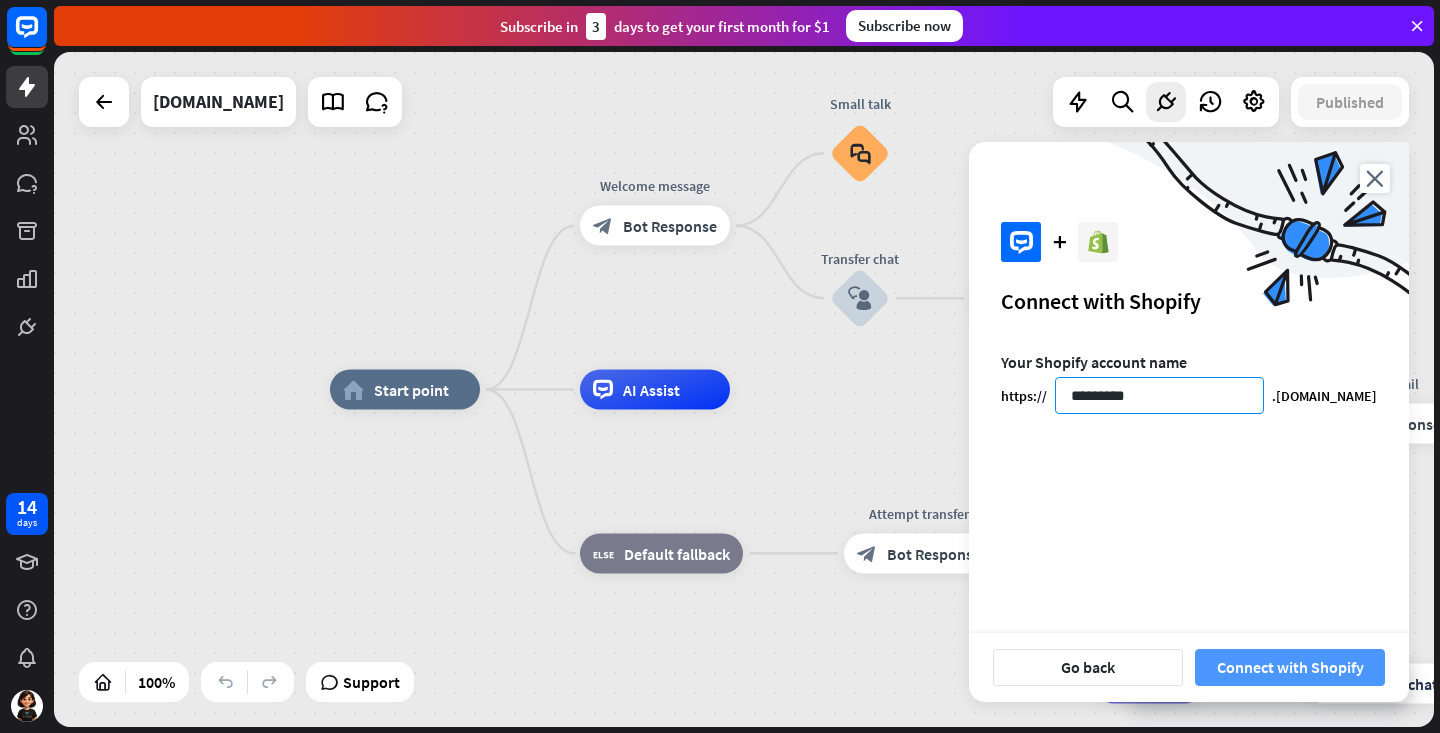 type on "*********" 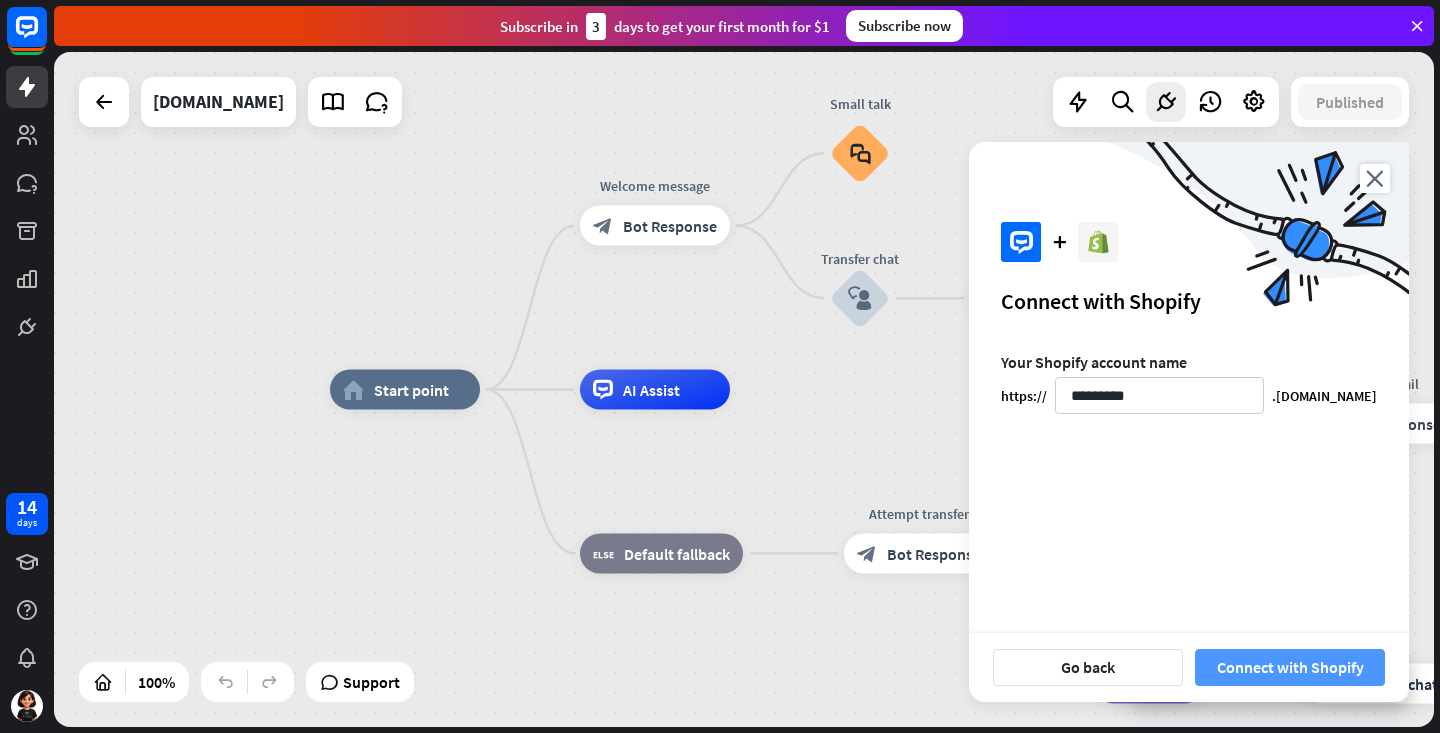 click on "Connect with Shopify" at bounding box center [1290, 667] 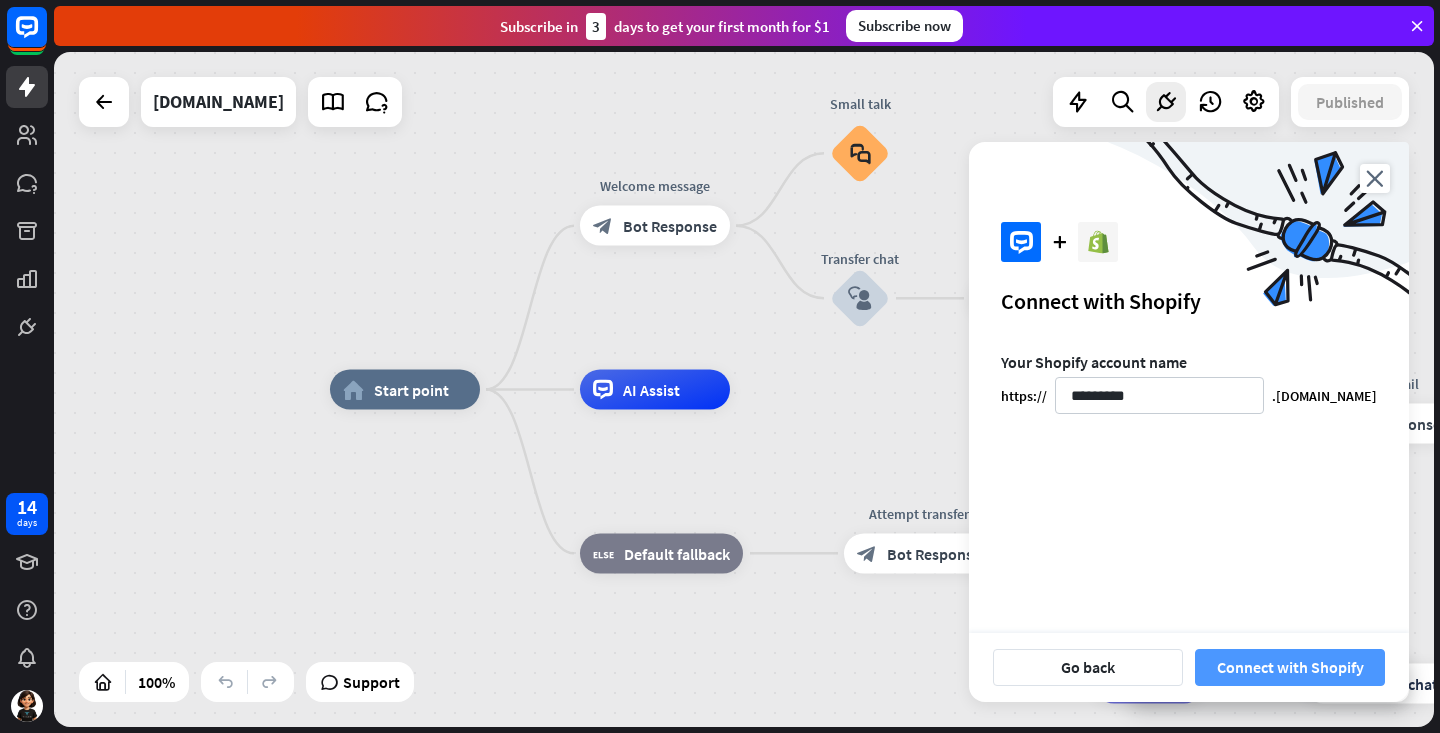 click on "Connect with Shopify" at bounding box center [1290, 667] 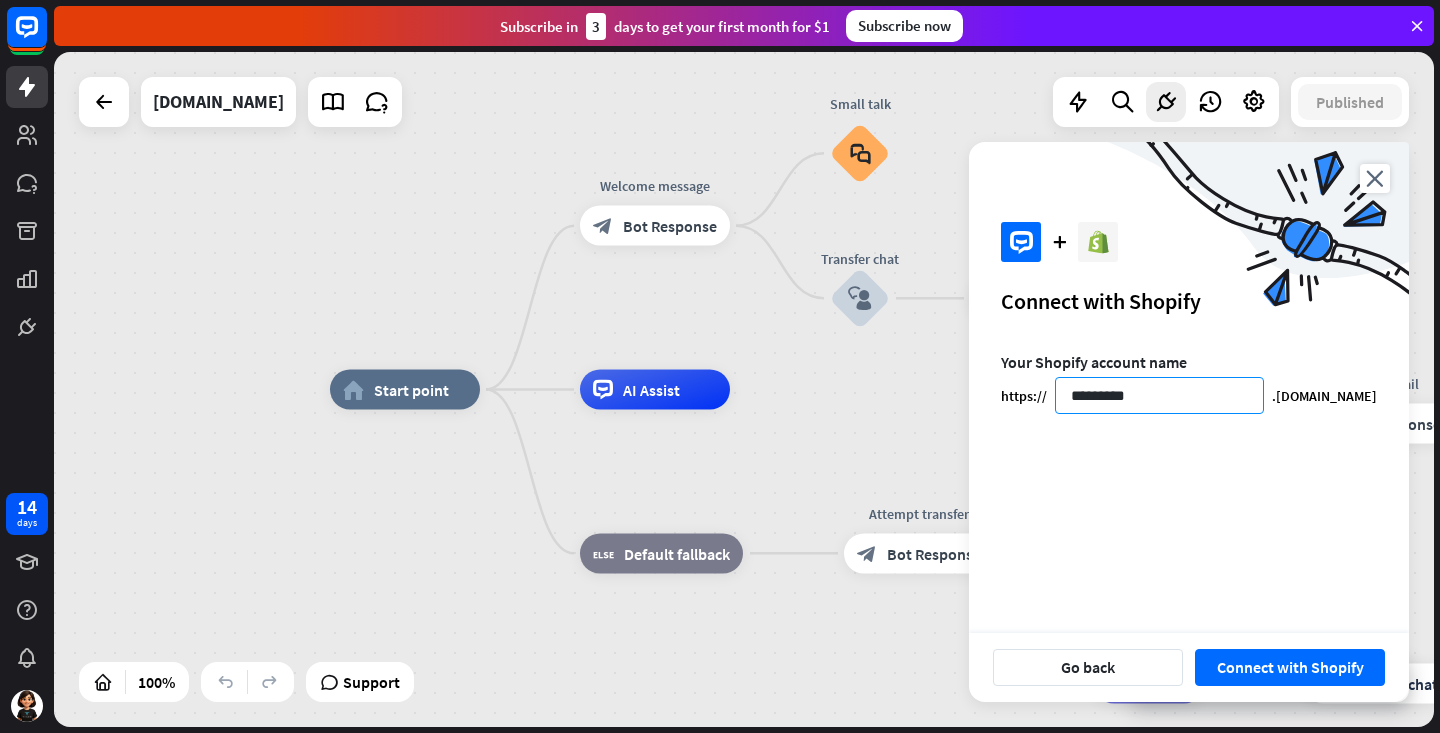 click on "*********" at bounding box center [1159, 395] 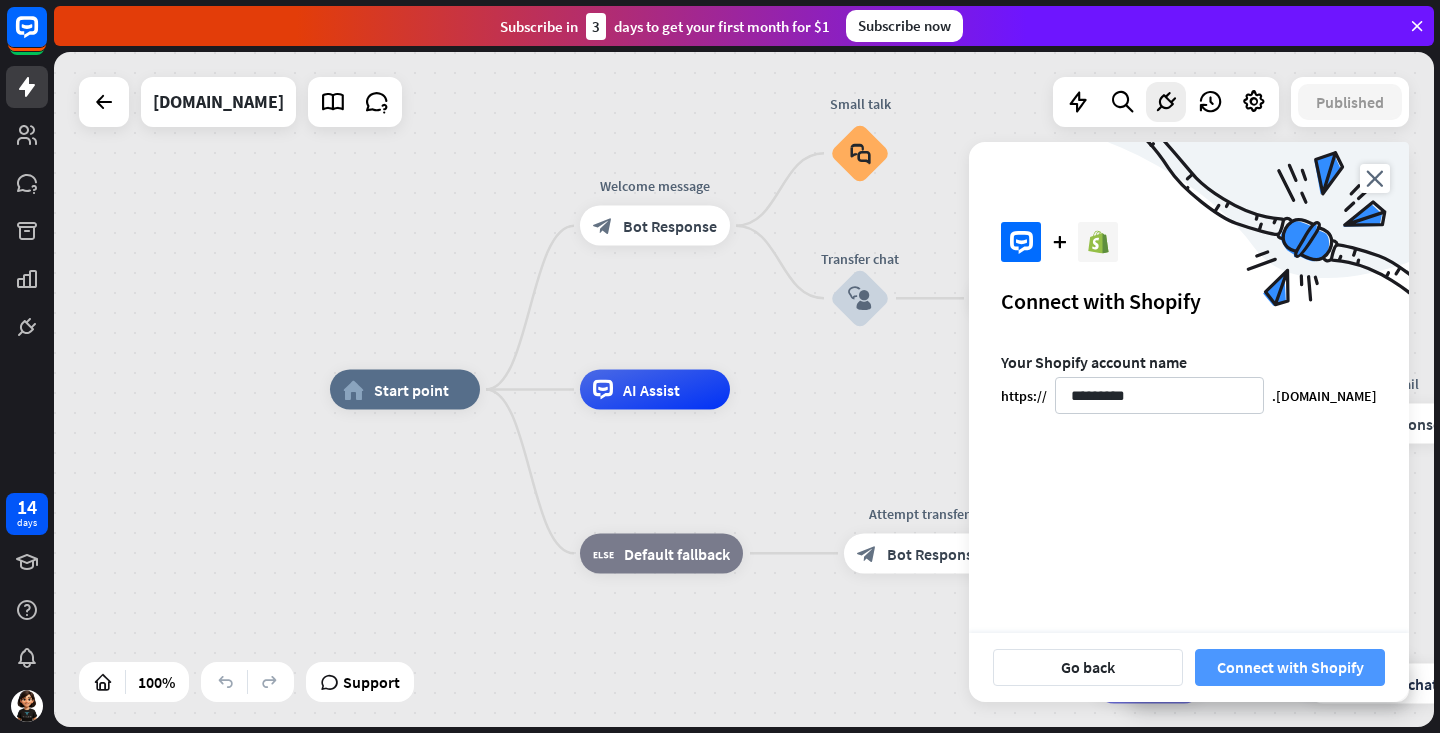 click on "Connect with Shopify" at bounding box center (1290, 667) 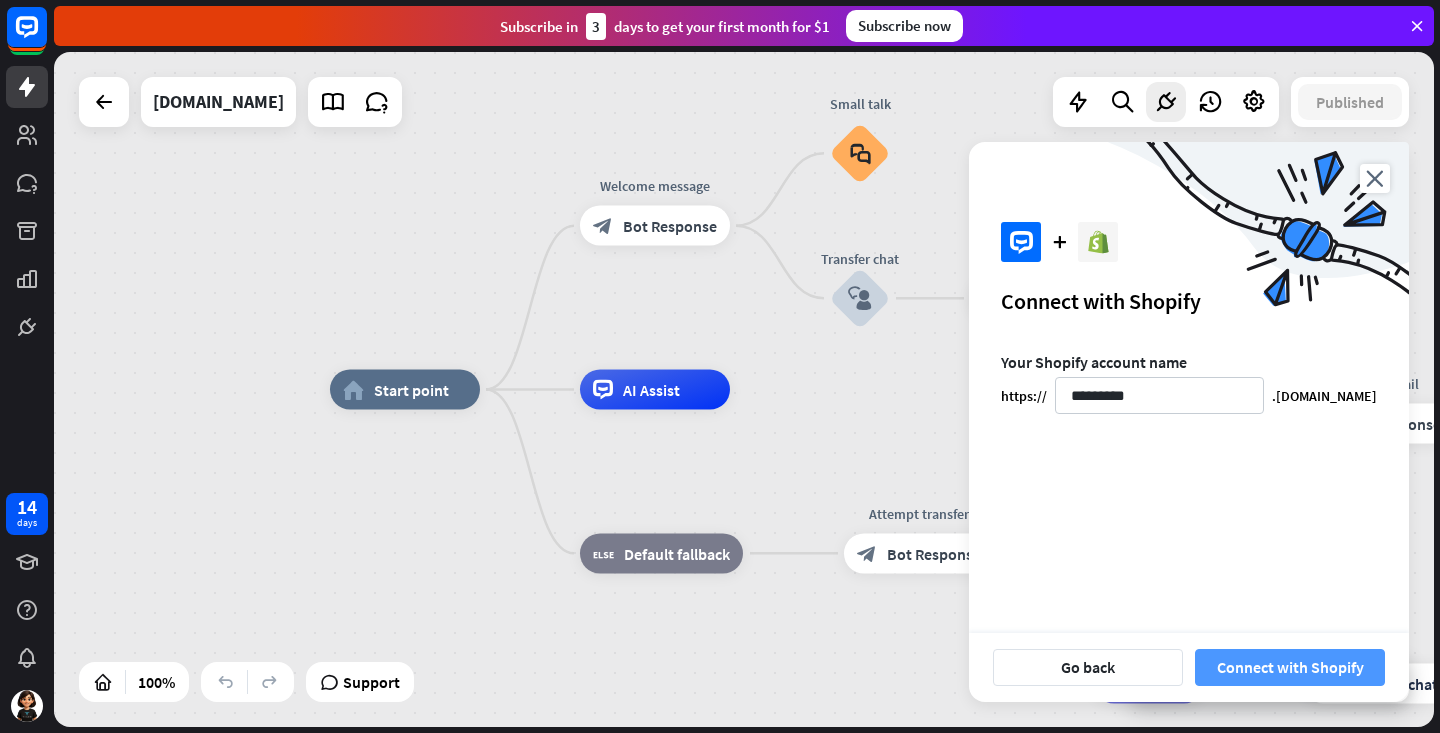 click on "Connect with Shopify" at bounding box center [1290, 667] 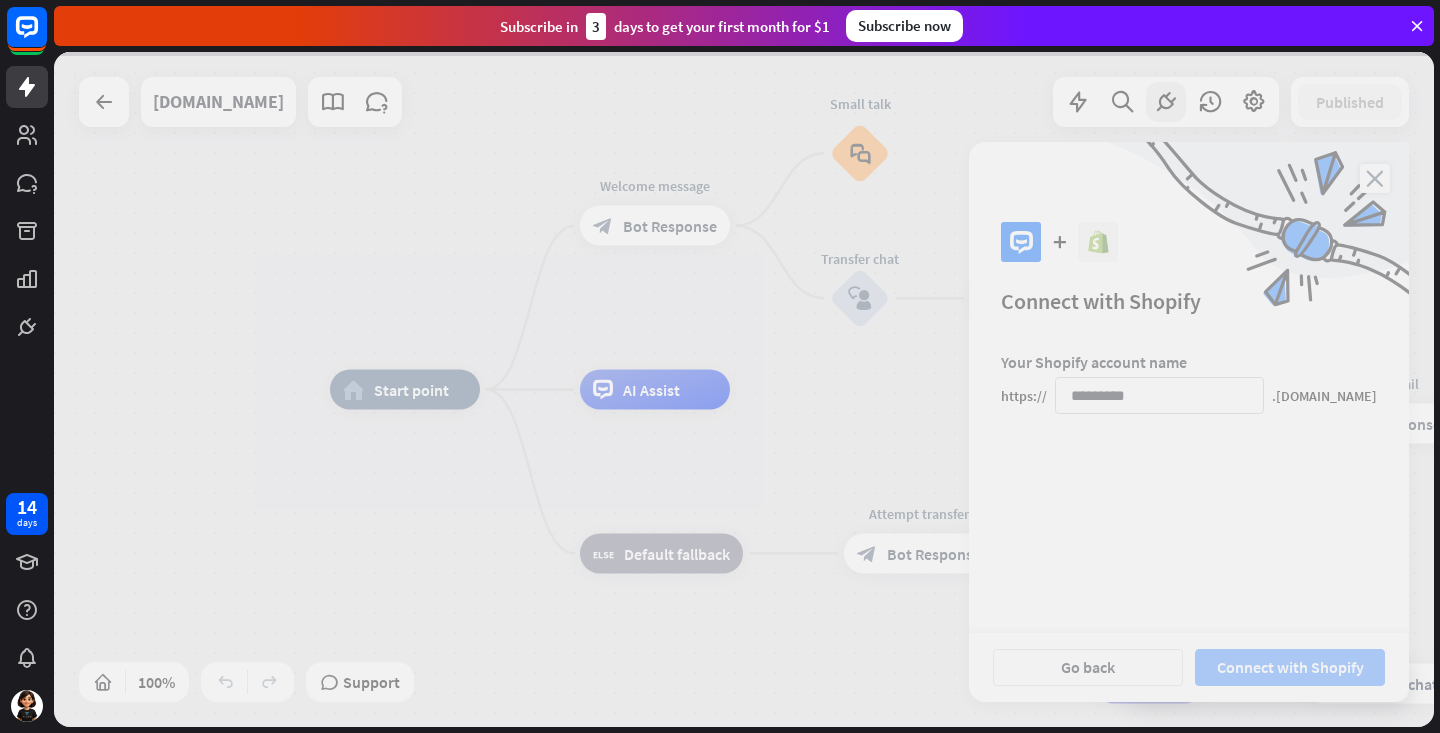 click at bounding box center [744, 389] 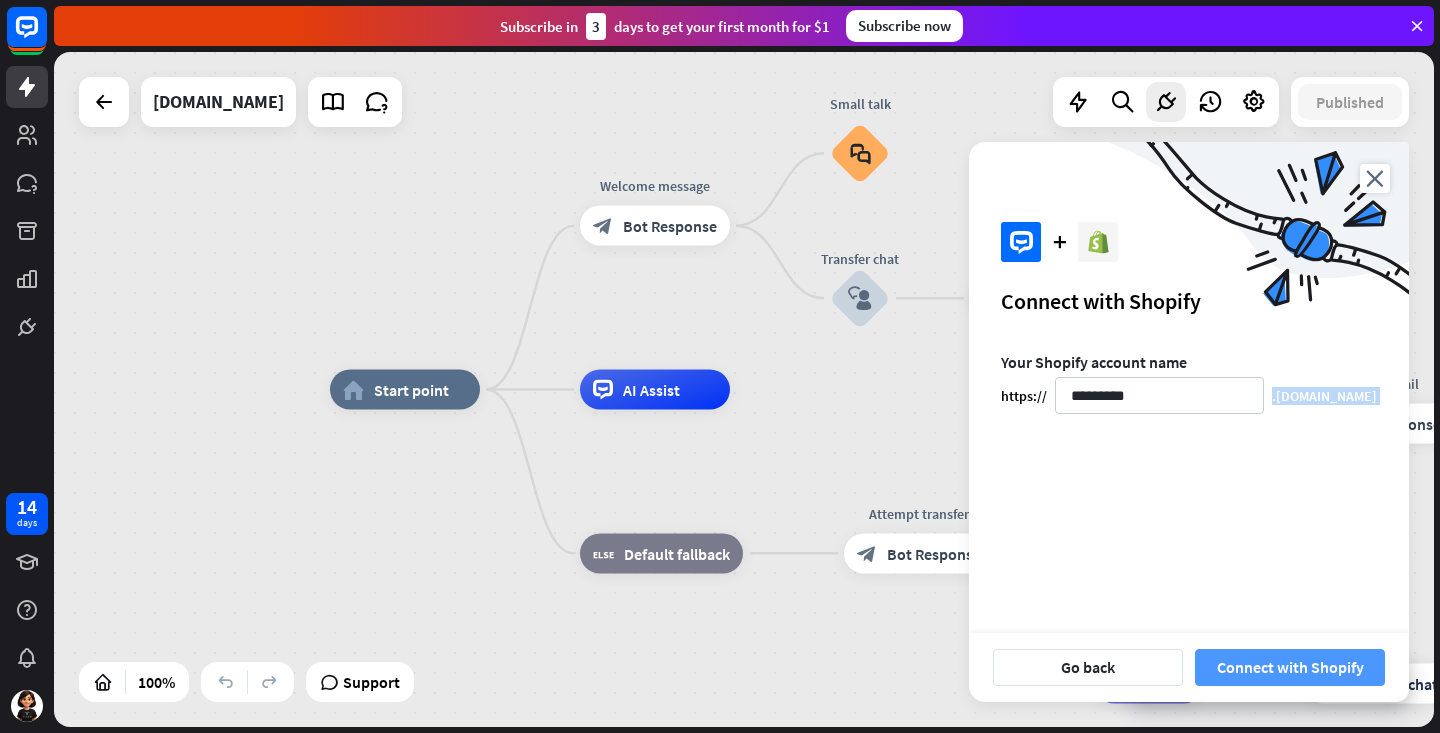 click at bounding box center (744, 389) 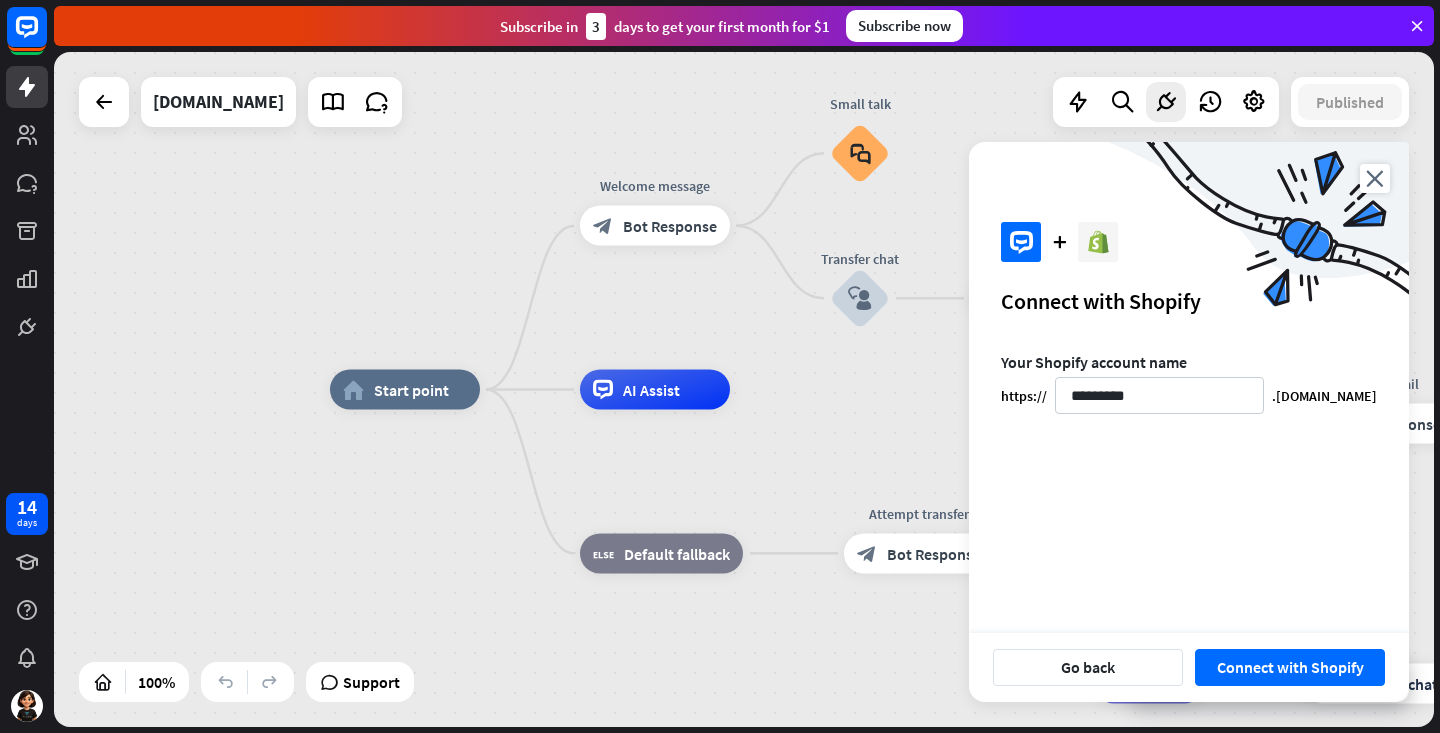 click on "Your Shopify account name   https://     *********     .[DOMAIN_NAME]" at bounding box center (1189, 510) 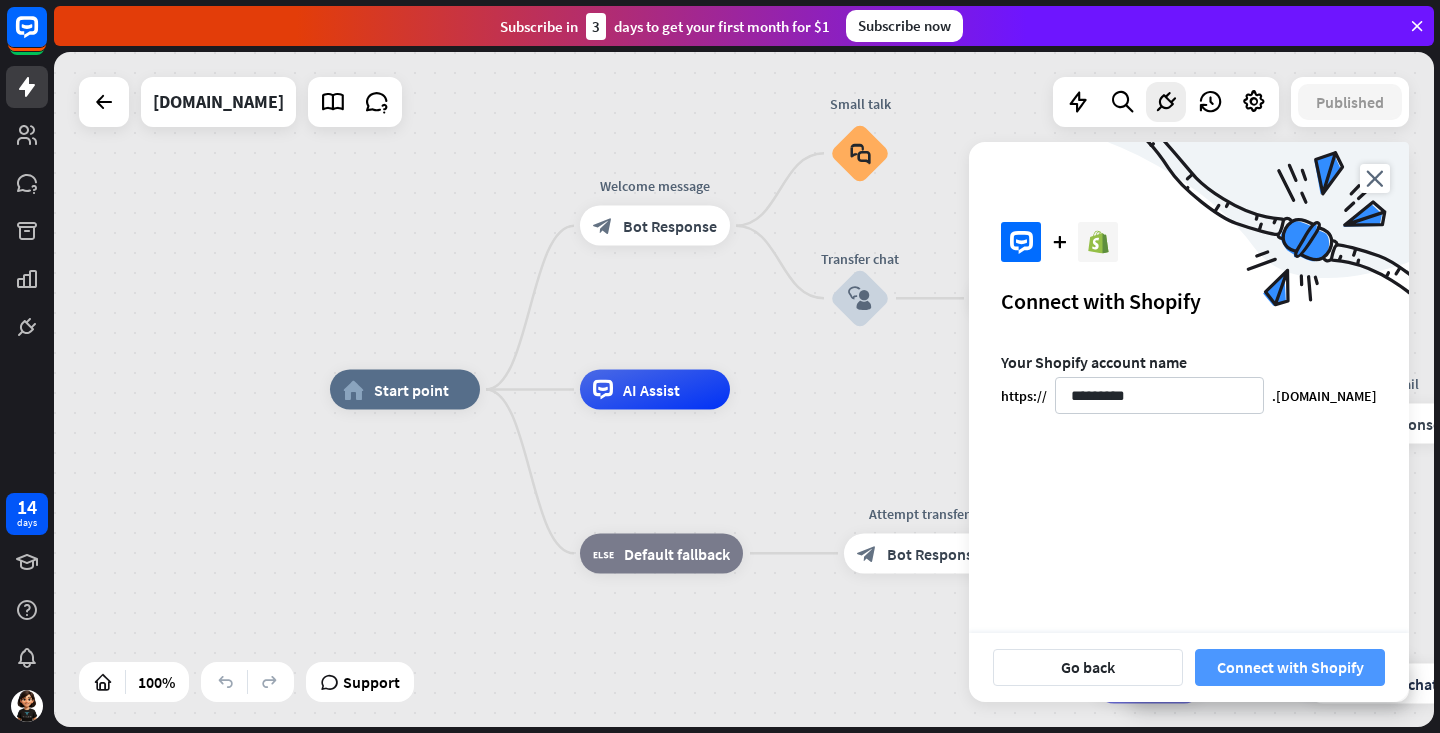click on "Connect with Shopify" at bounding box center [1290, 667] 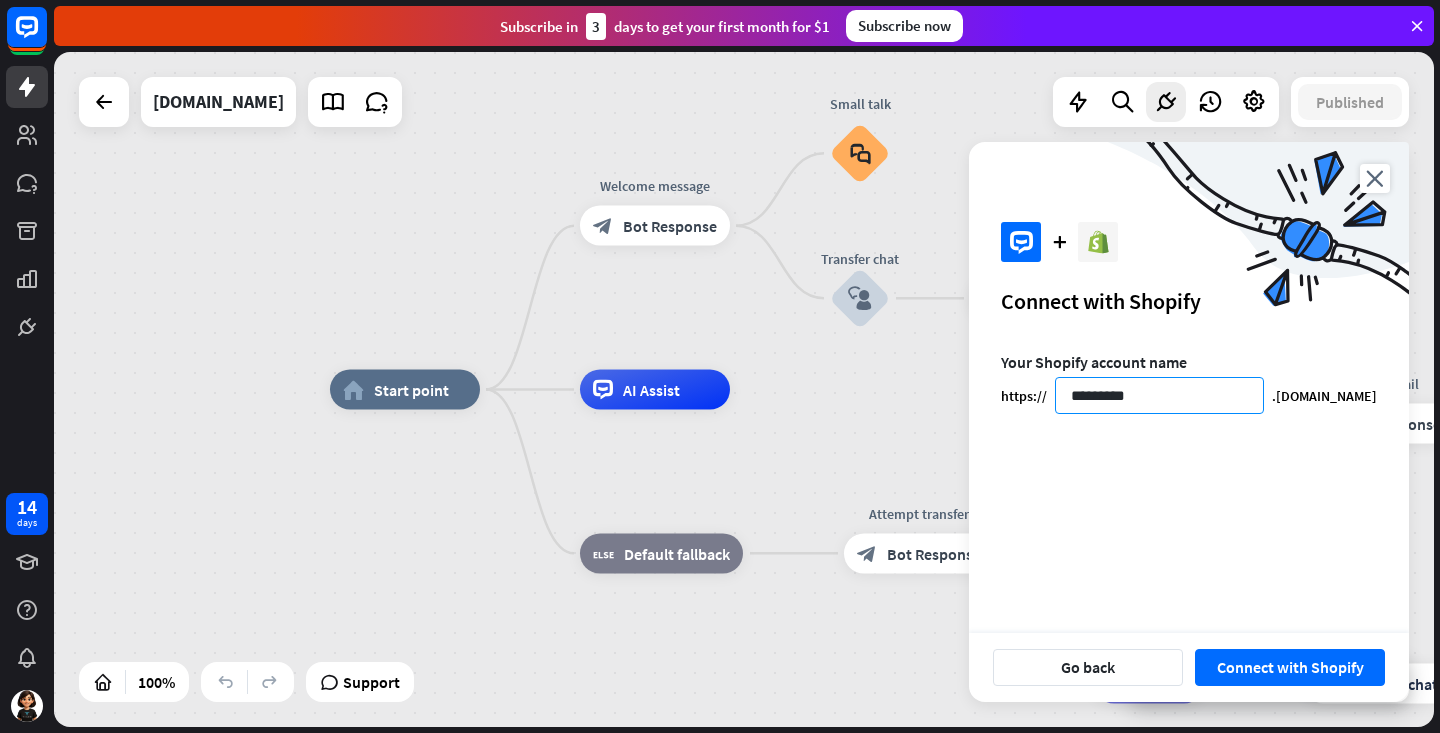 click on "*********" at bounding box center (1159, 395) 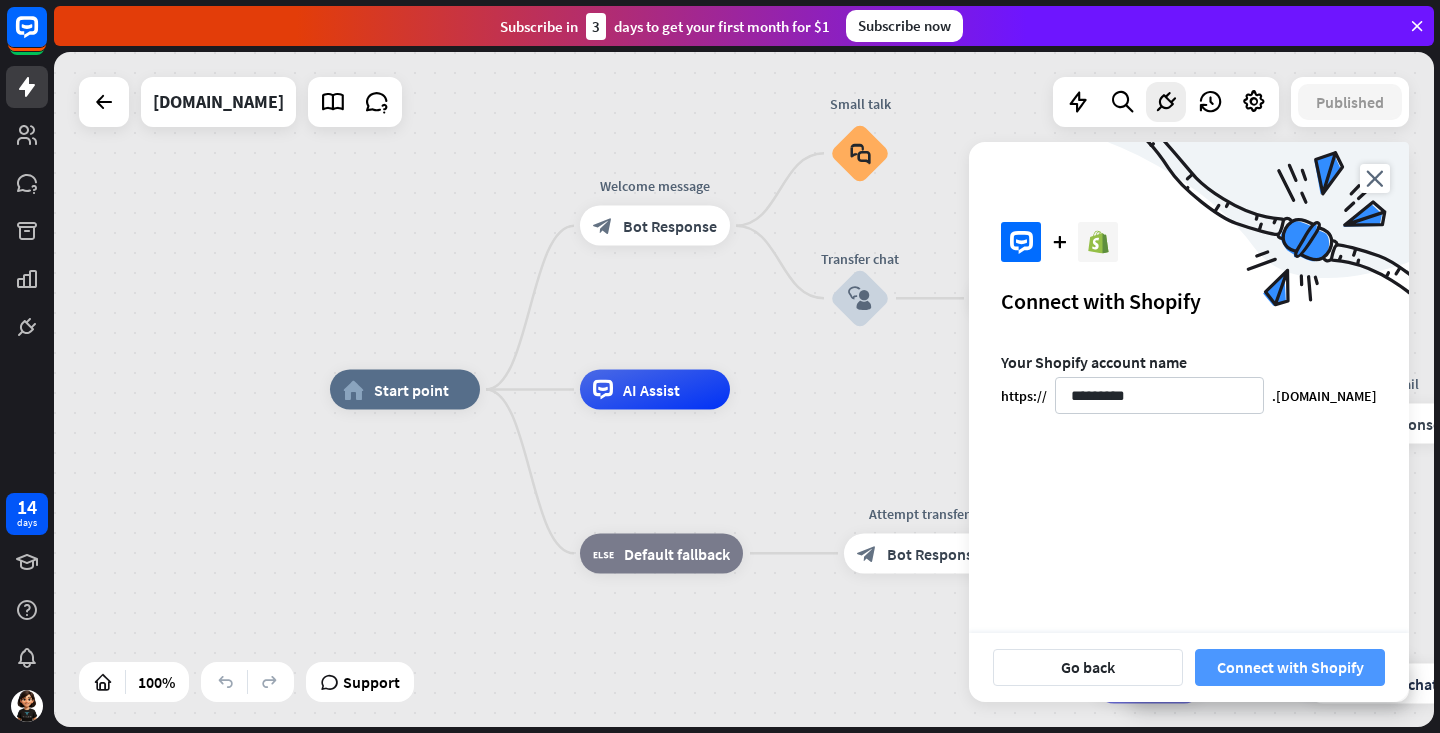 click on "Connect with Shopify" at bounding box center [1290, 667] 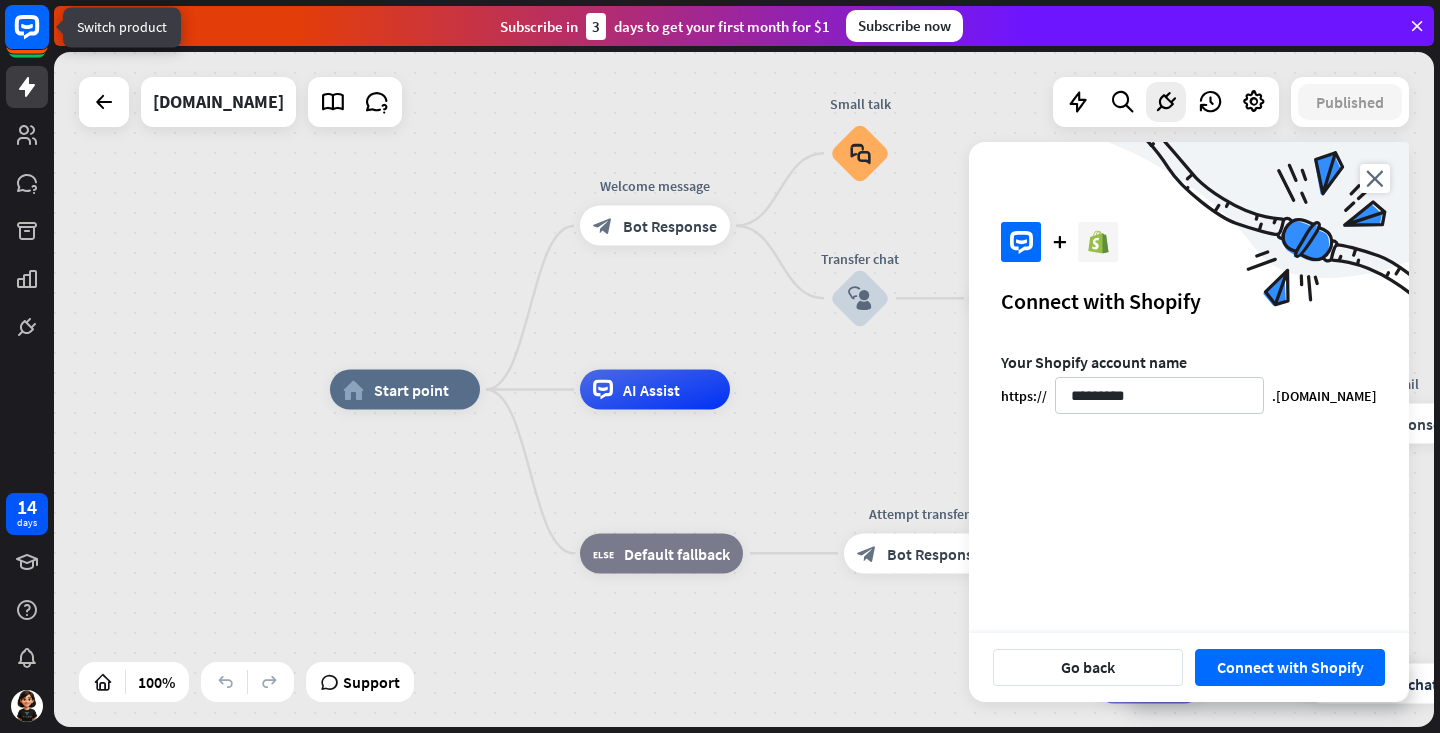 click 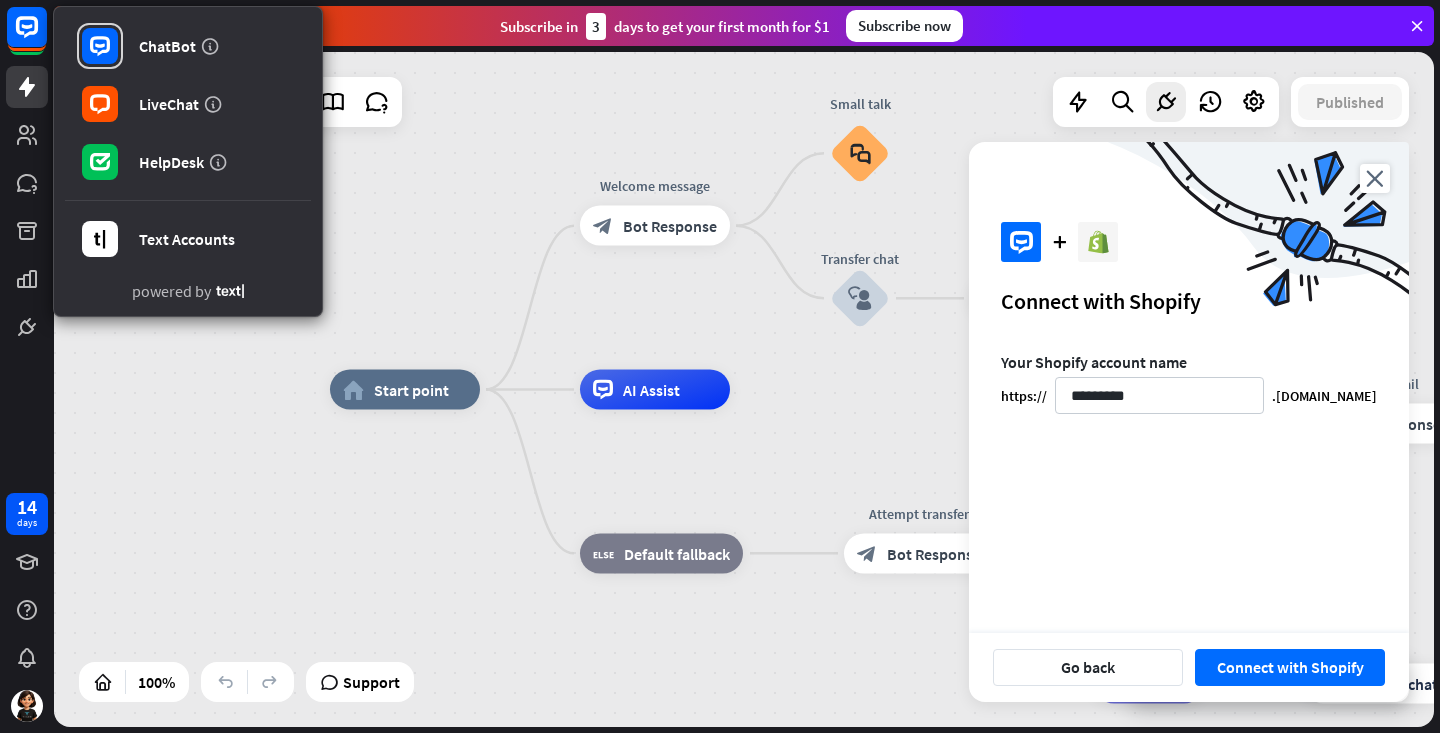 click on "ChatBot
LiveChat
HelpDesk
Text Accounts
powered by
14   days" at bounding box center (27, 366) 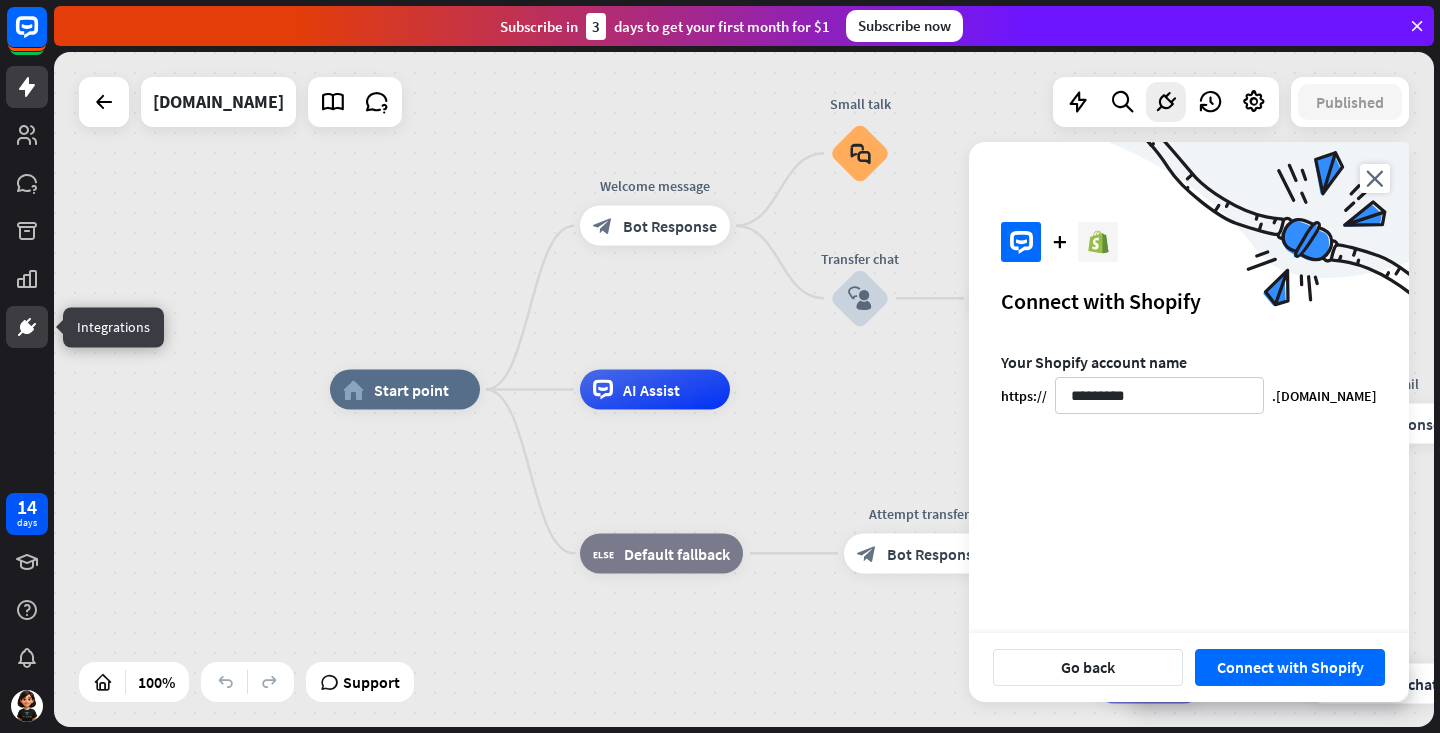 click 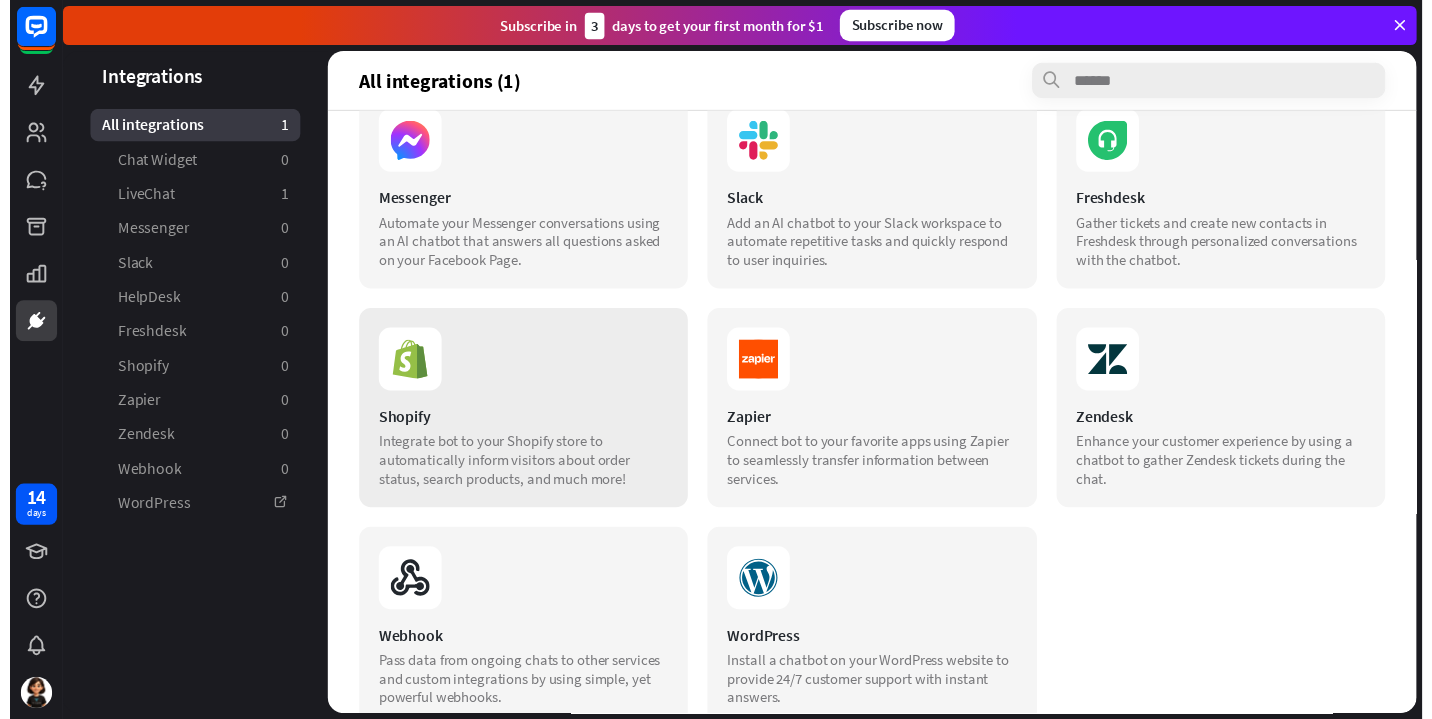 scroll, scrollTop: 322, scrollLeft: 0, axis: vertical 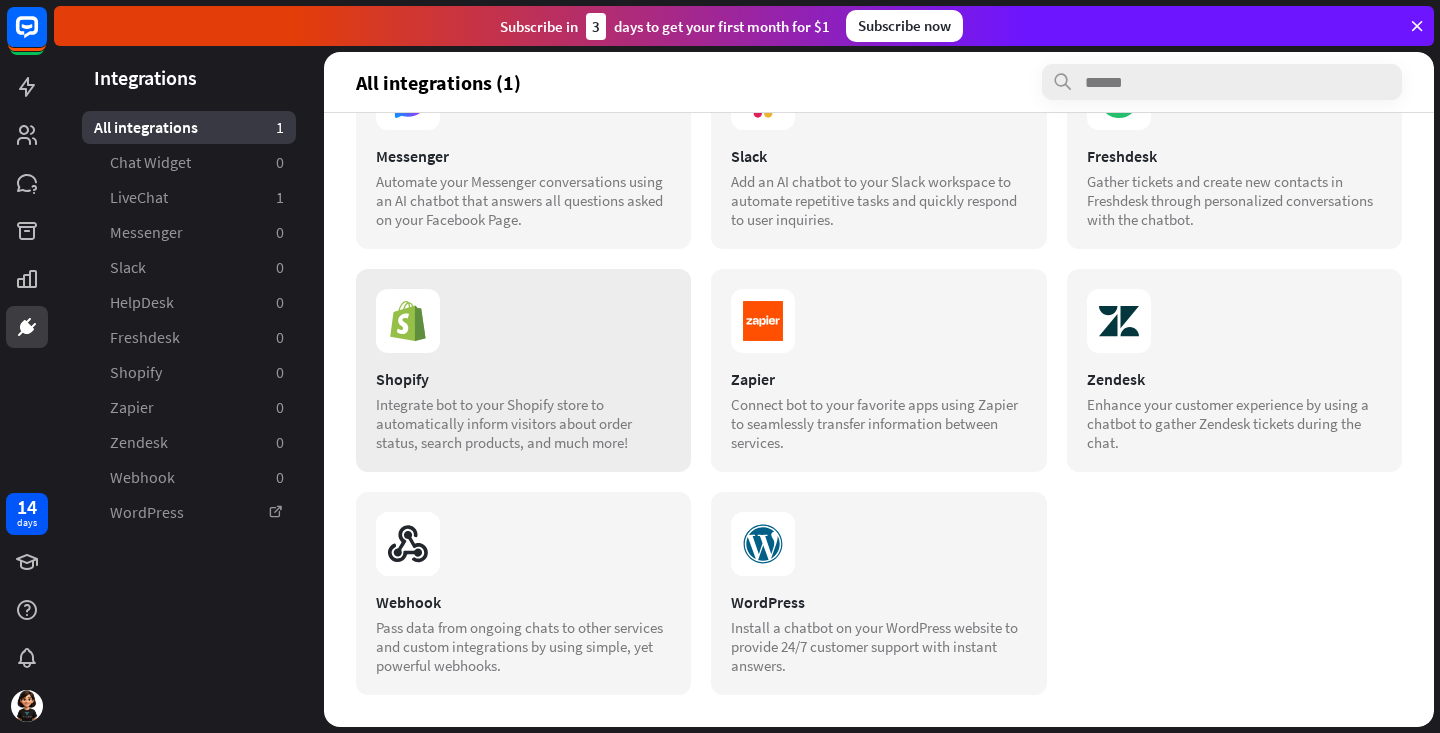 click on "Shopify" at bounding box center [523, 379] 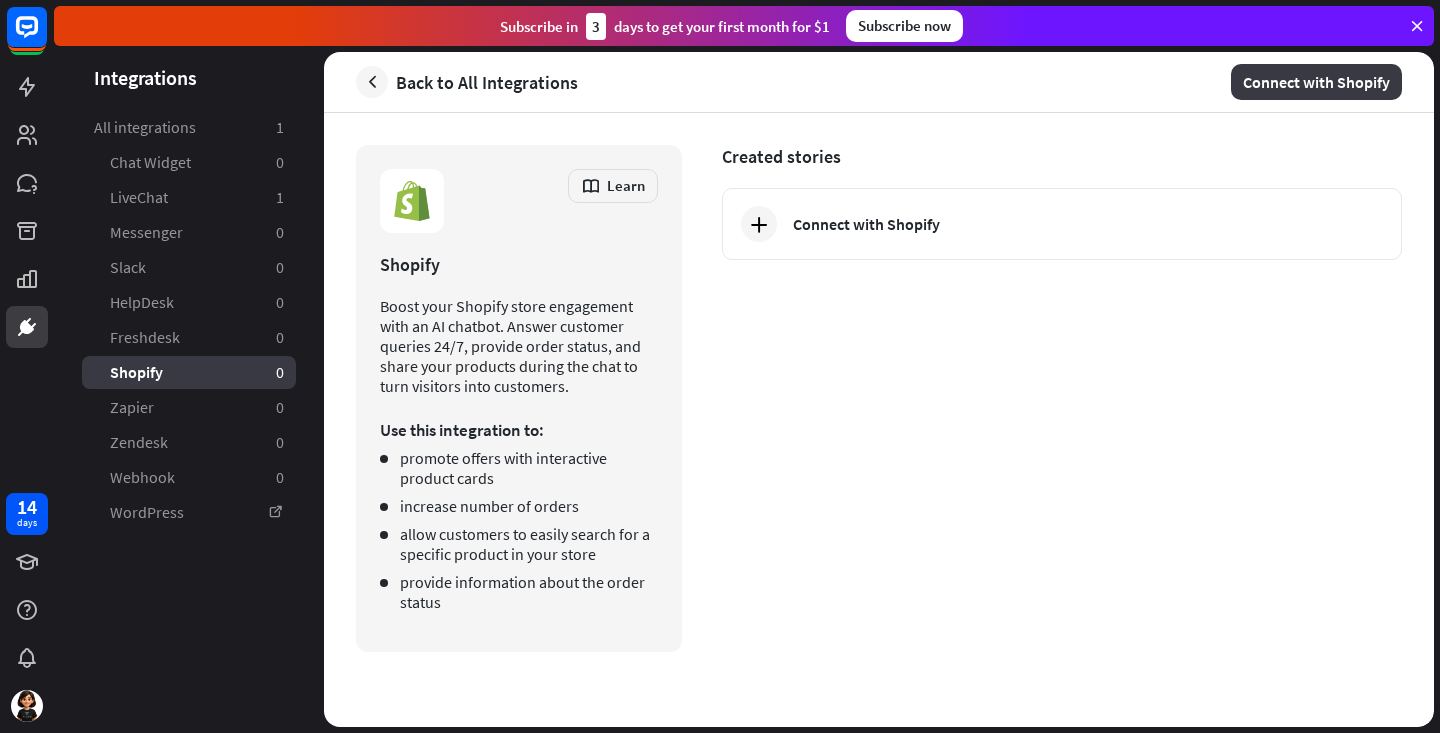 click on "Connect with Shopify" at bounding box center (1316, 82) 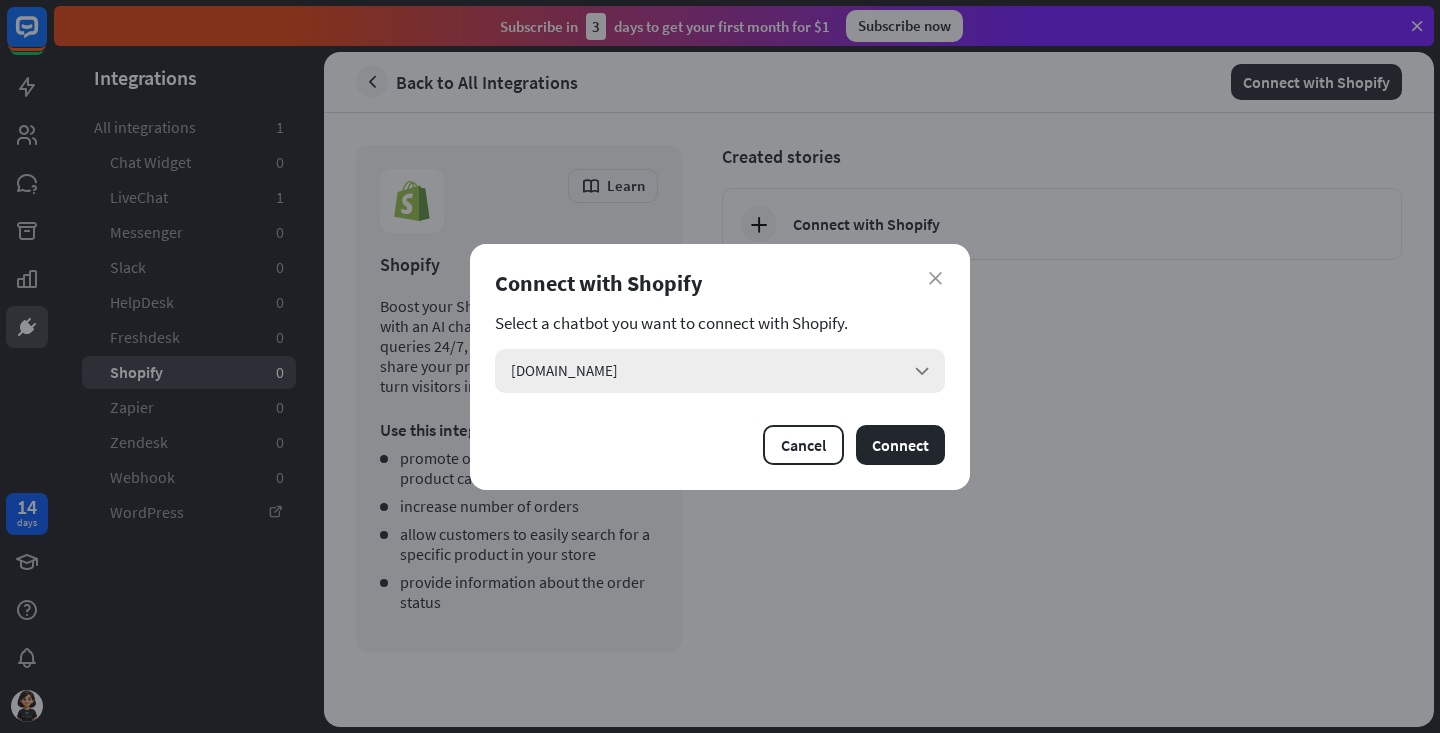 click on "[DOMAIN_NAME]
arrow_down" at bounding box center (720, 371) 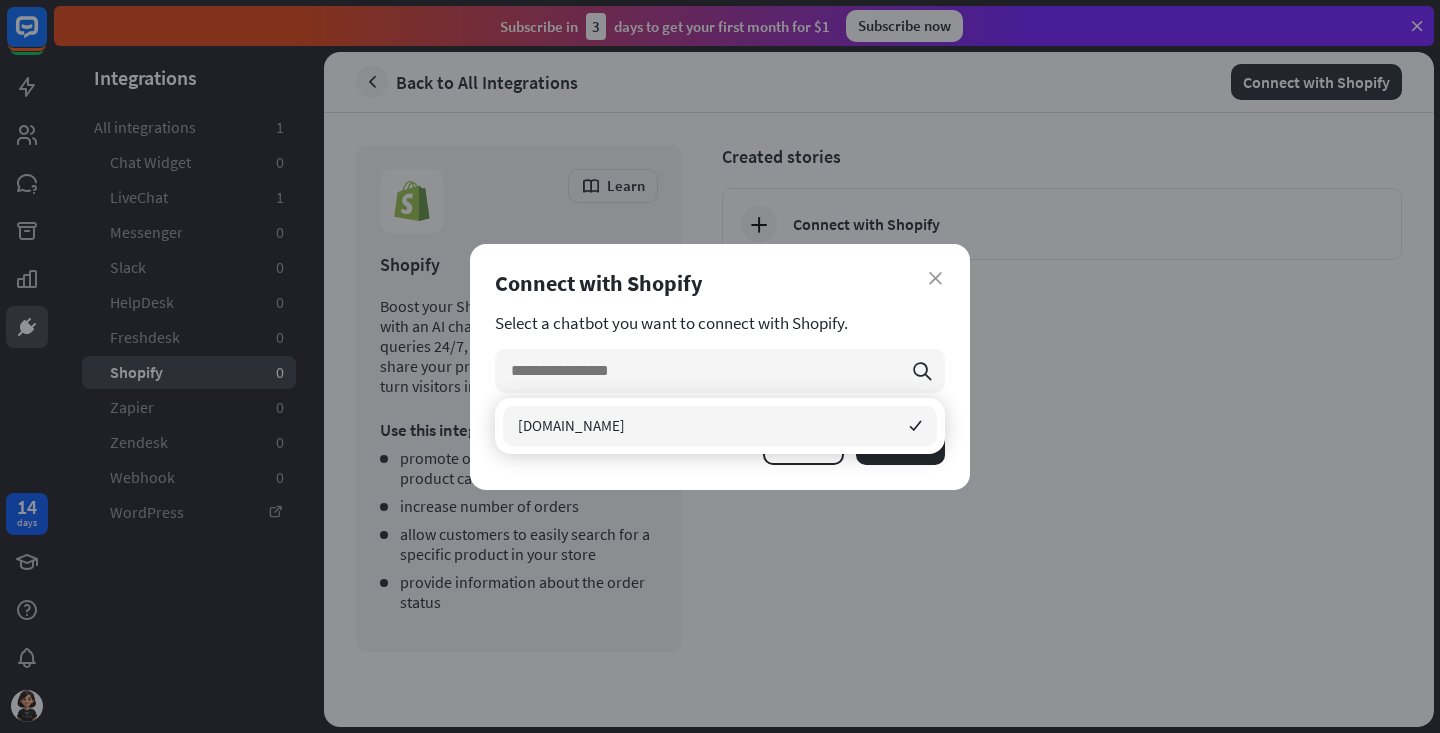 click on "[DOMAIN_NAME]
checked" at bounding box center [720, 426] 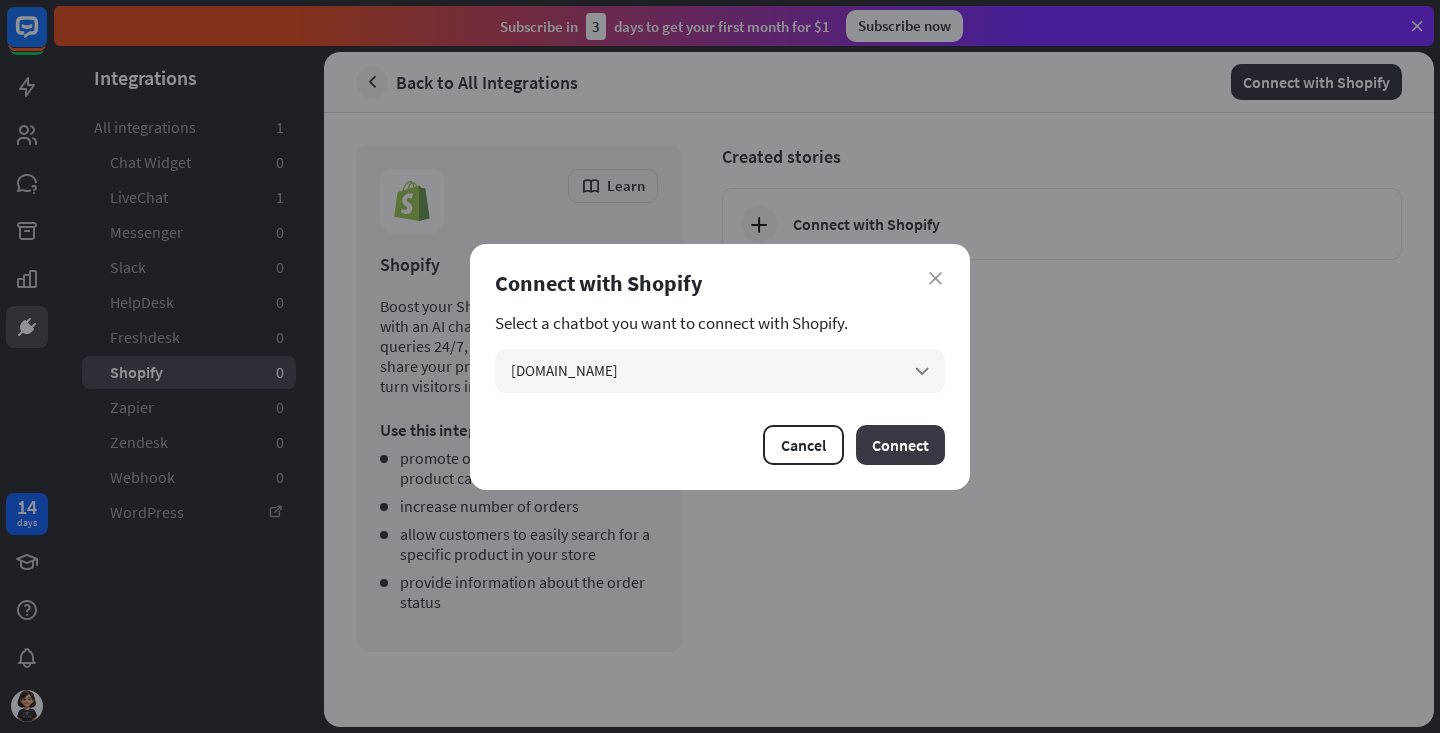 click on "Connect" at bounding box center (900, 445) 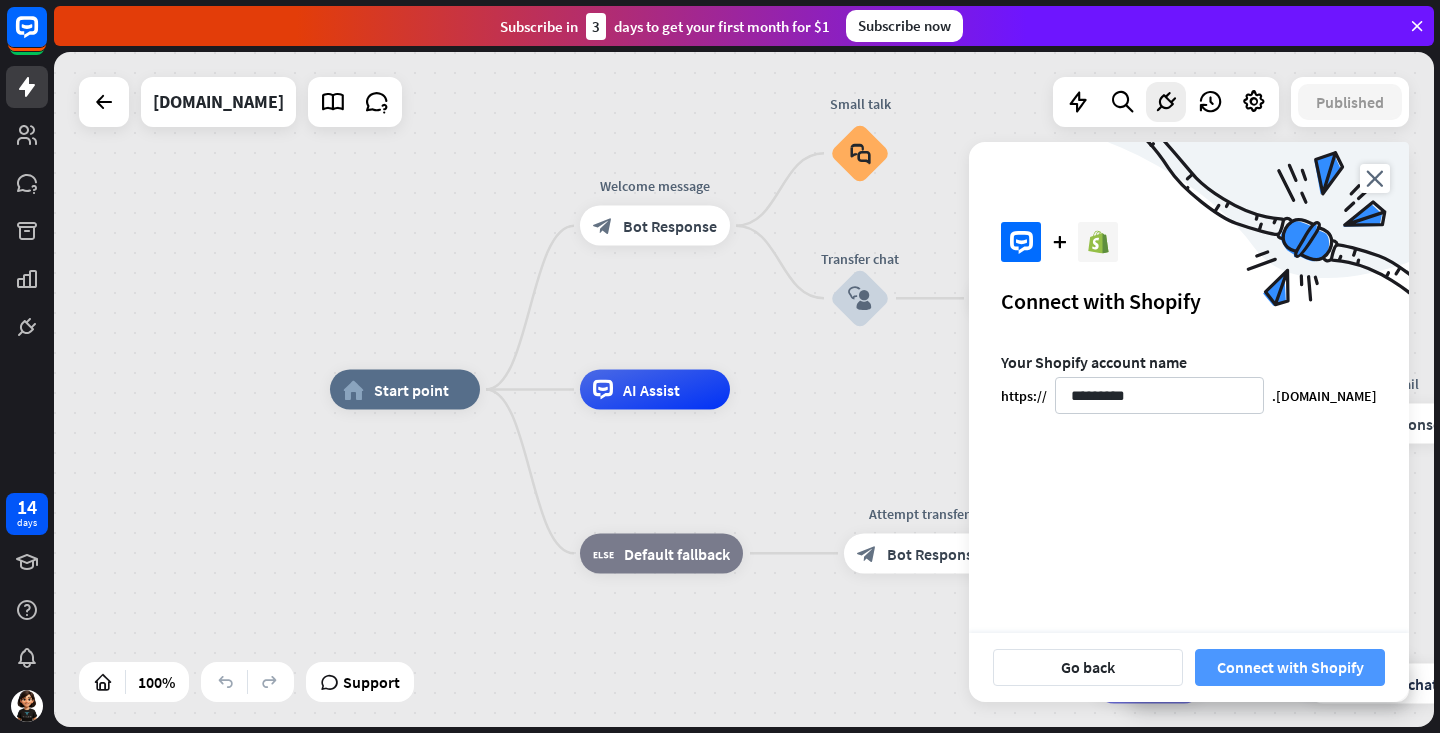 type on "*********" 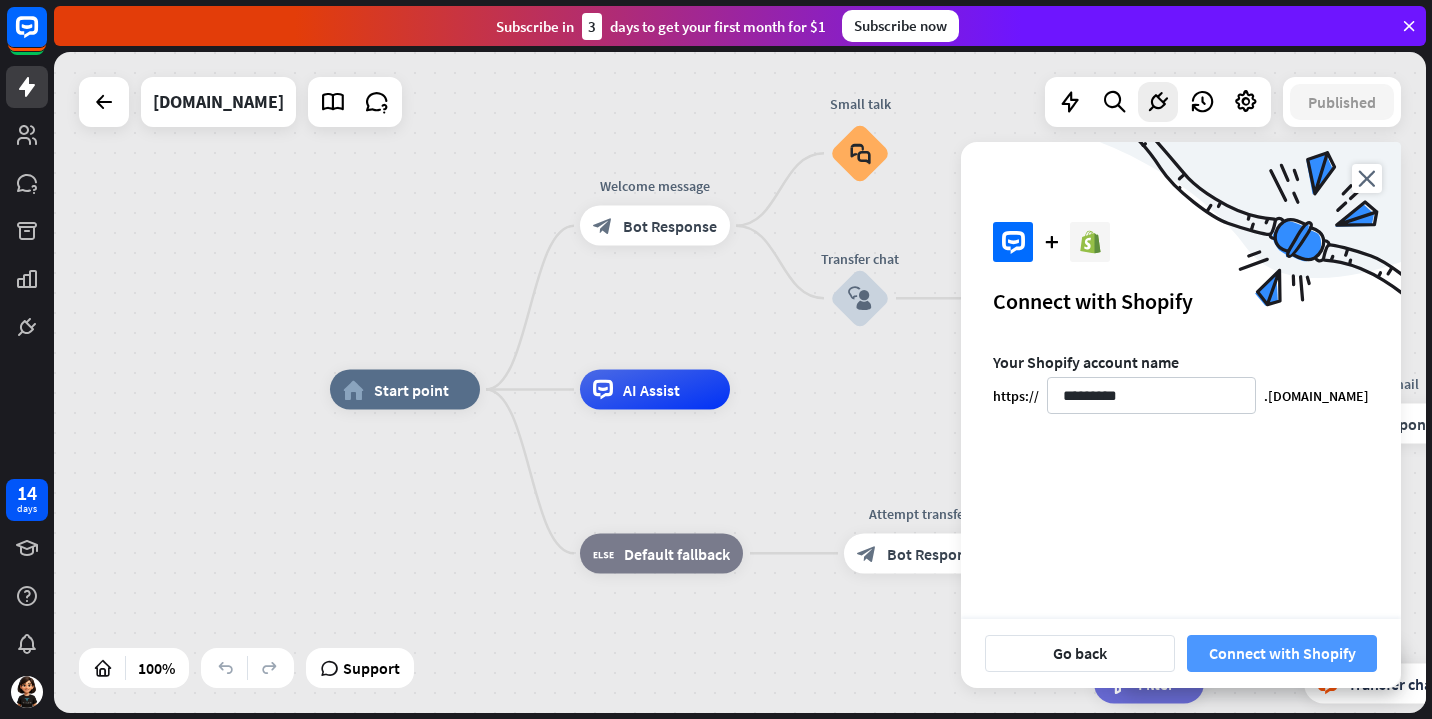 click on "Connect with Shopify" at bounding box center [1282, 653] 